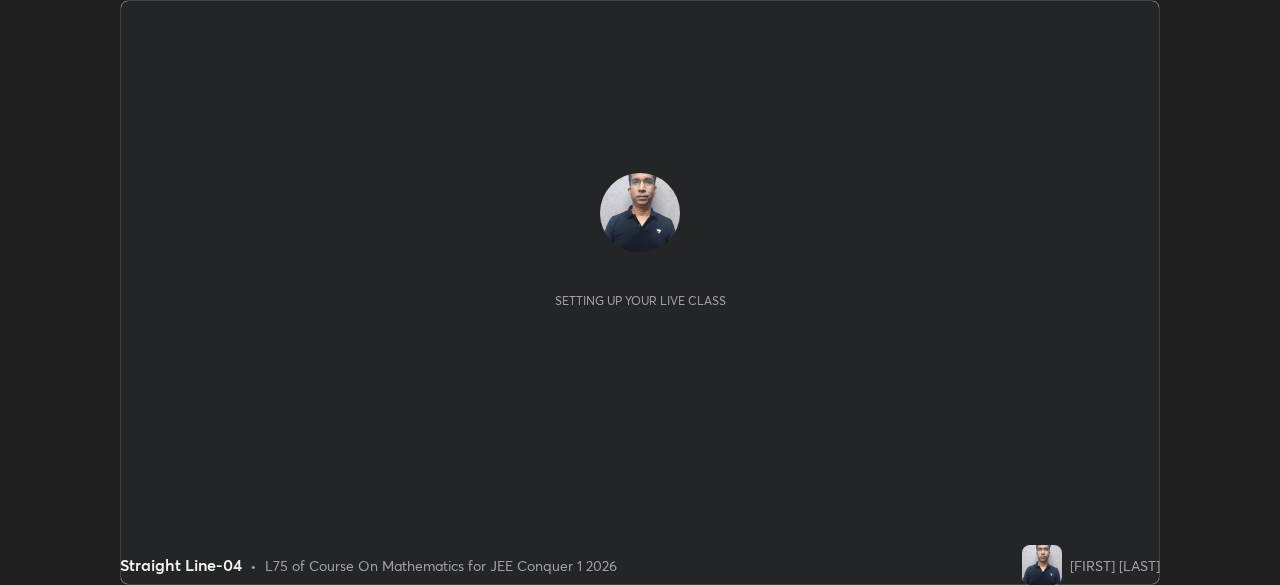scroll, scrollTop: 0, scrollLeft: 0, axis: both 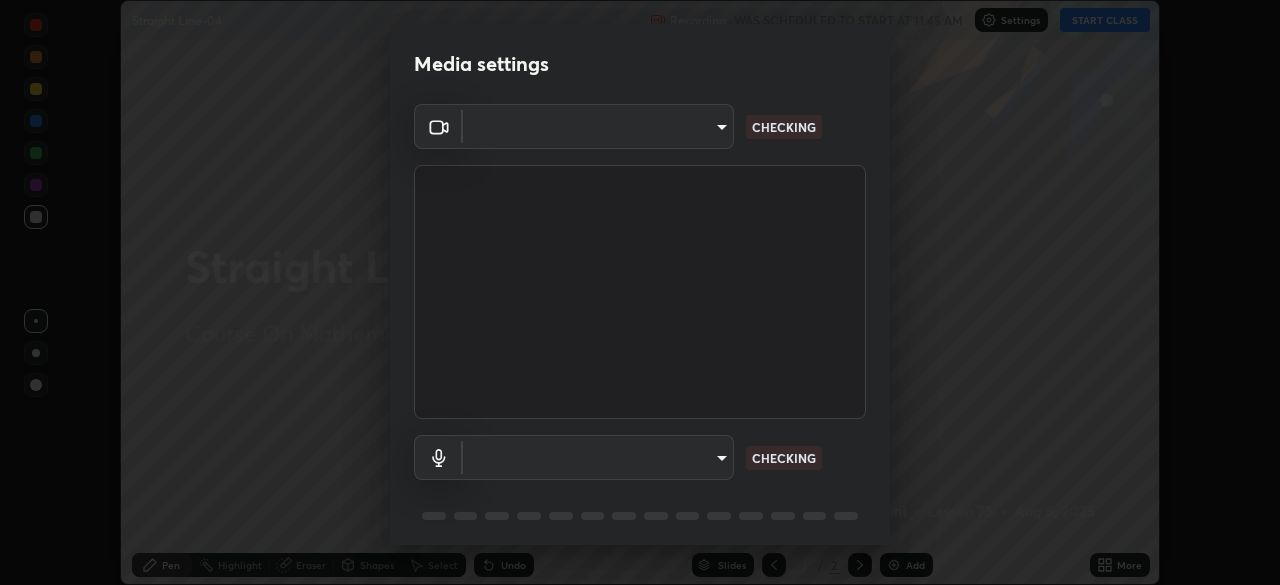 type on "23c9aa11fd00248c32d6b1de5315ccb1735a7b25f34c5c1293916a7f1515c7c3" 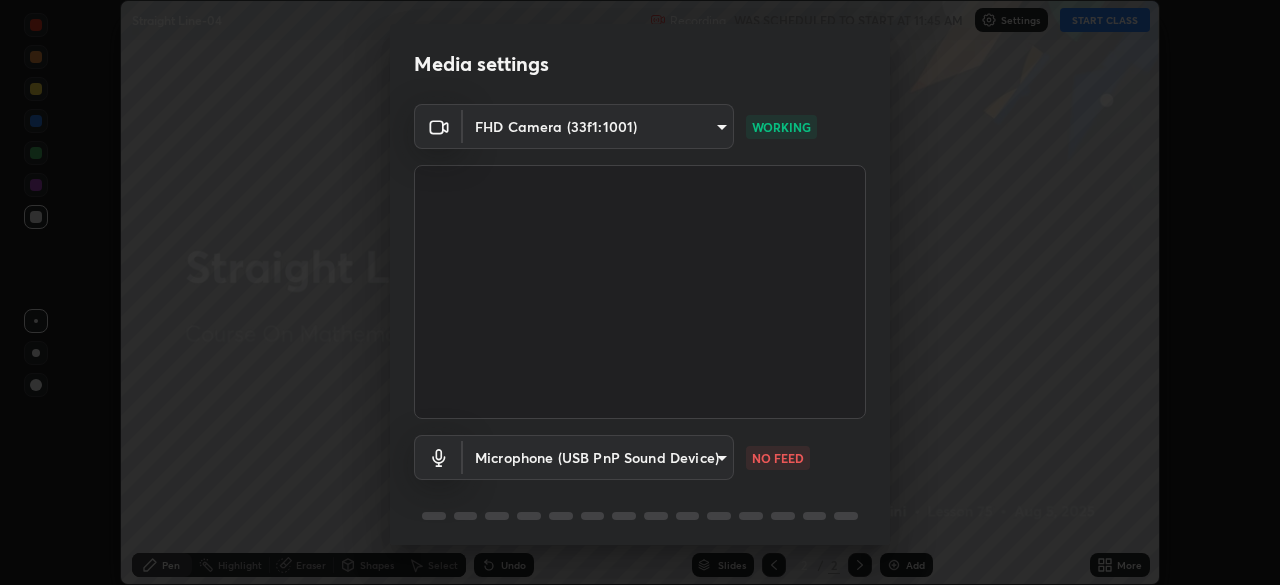 click on "Erase all Straight Line-04 Recording WAS SCHEDULED TO START AT  11:45 AM Settings START CLASS Setting up your live class Straight Line-04 • L75 of Course On Mathematics for JEE Conquer 1 2026 [FIRST] [LAST] Pen Highlight Eraser Shapes Select Undo Slides 2 / 2 Add More No doubts shared Encourage your learners to ask a doubt for better clarity Report an issue Reason for reporting Buffering Chat not working Audio - Video sync issue Educator video quality low ​ Attach an image Report Media settings FHD Camera (33f1:1001) 23c9aa11fd00248c32d6b1de5315ccb1735a7b25f34c5c1293916a7f1515c7c3 WORKING Microphone (USB PnP Sound Device) f1166f24eccd168c6c1cef7b49d90bbd1d89aaef19be71062907ffe38a1238b4 NO FEED 1 / 5 Next" at bounding box center [640, 292] 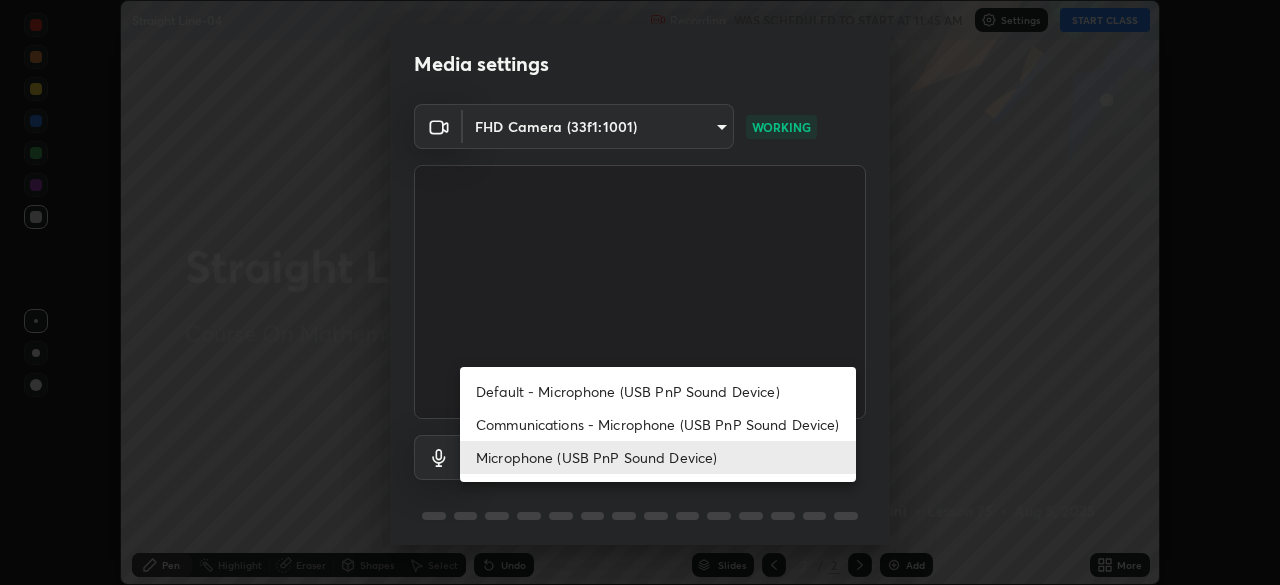 click on "Communications - Microphone (USB PnP Sound Device)" at bounding box center [658, 424] 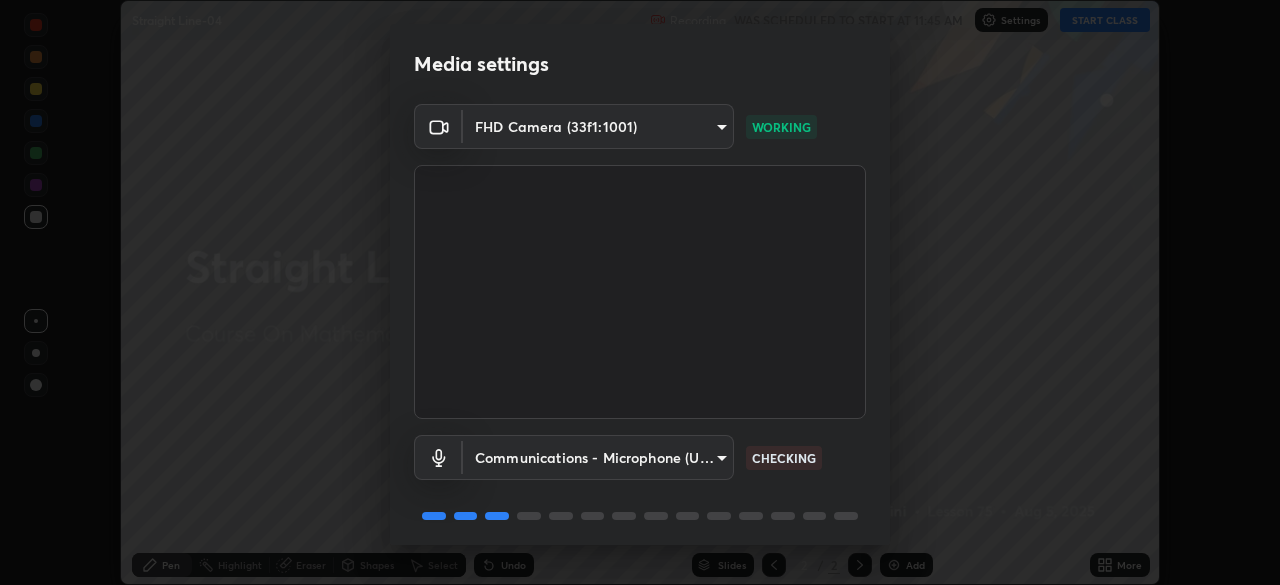 scroll, scrollTop: 71, scrollLeft: 0, axis: vertical 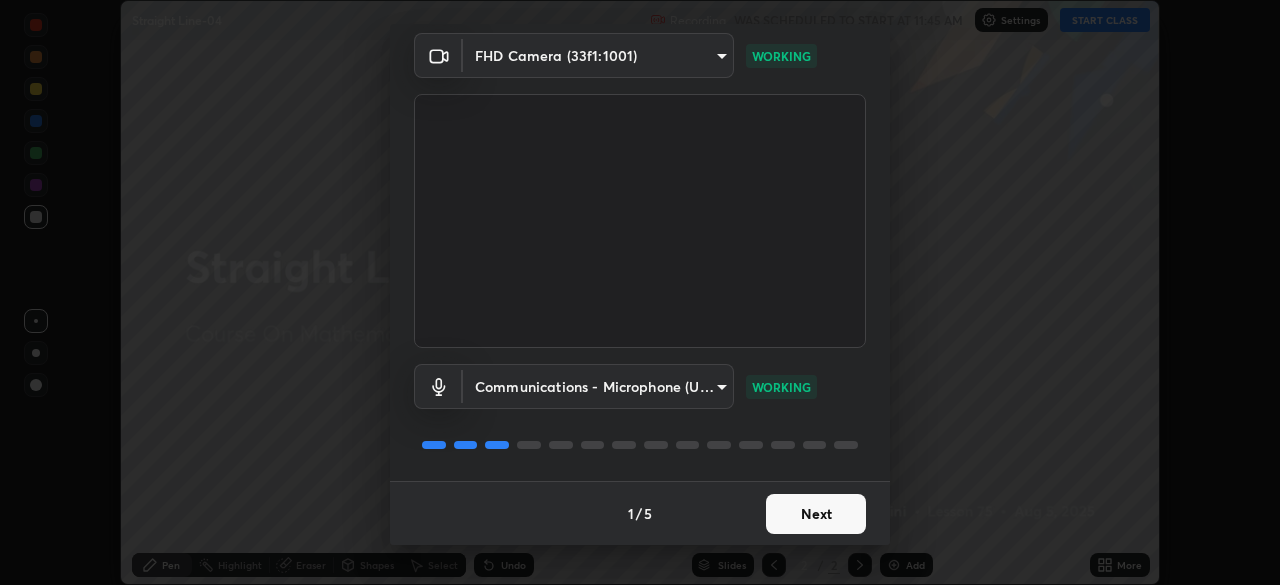 click on "Next" at bounding box center [816, 514] 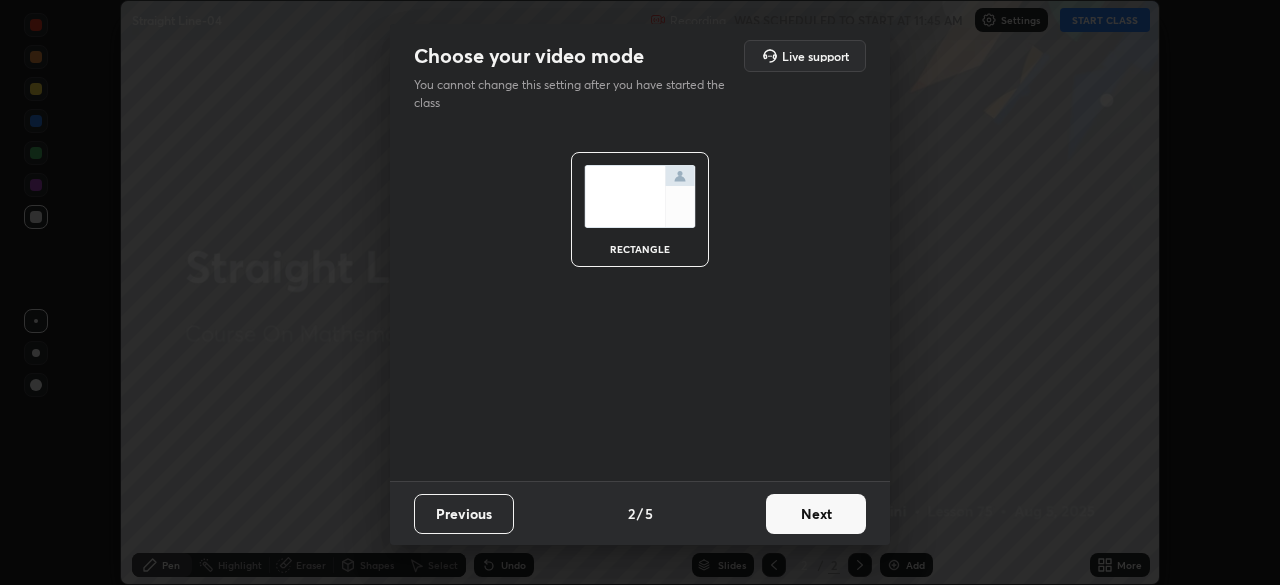 scroll, scrollTop: 0, scrollLeft: 0, axis: both 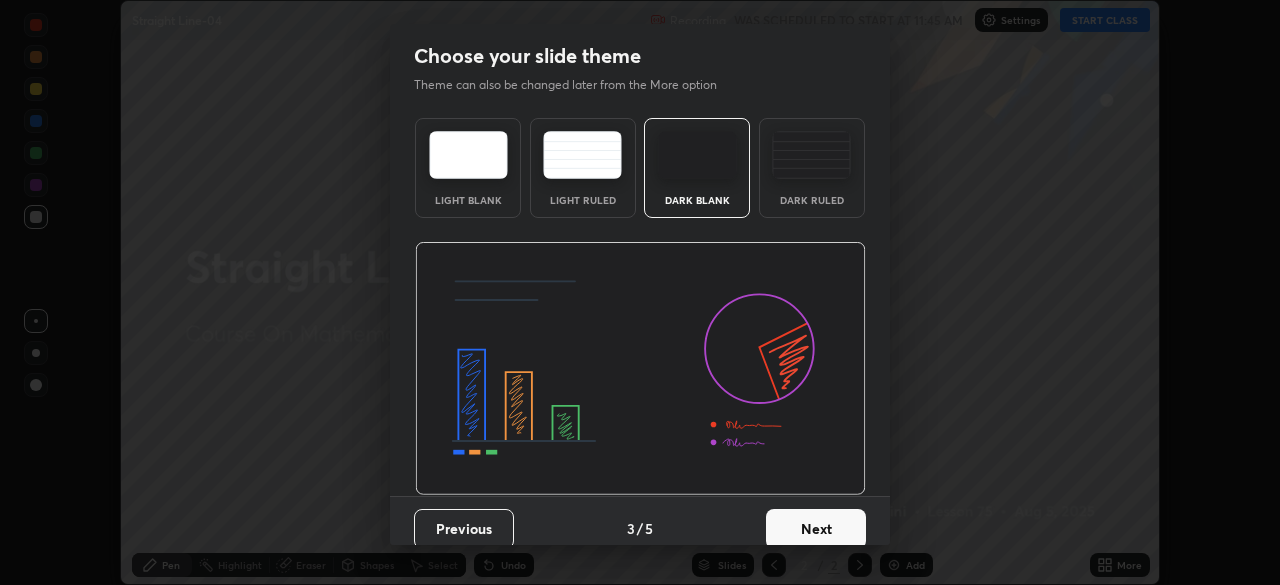 click on "Next" at bounding box center (816, 529) 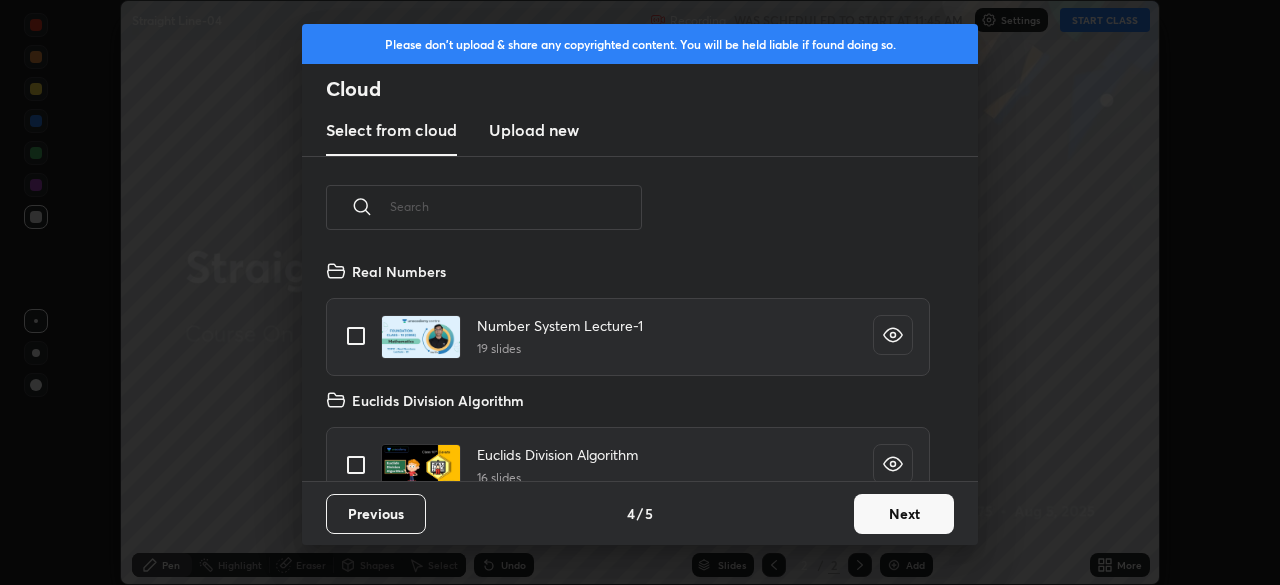 scroll, scrollTop: 7, scrollLeft: 11, axis: both 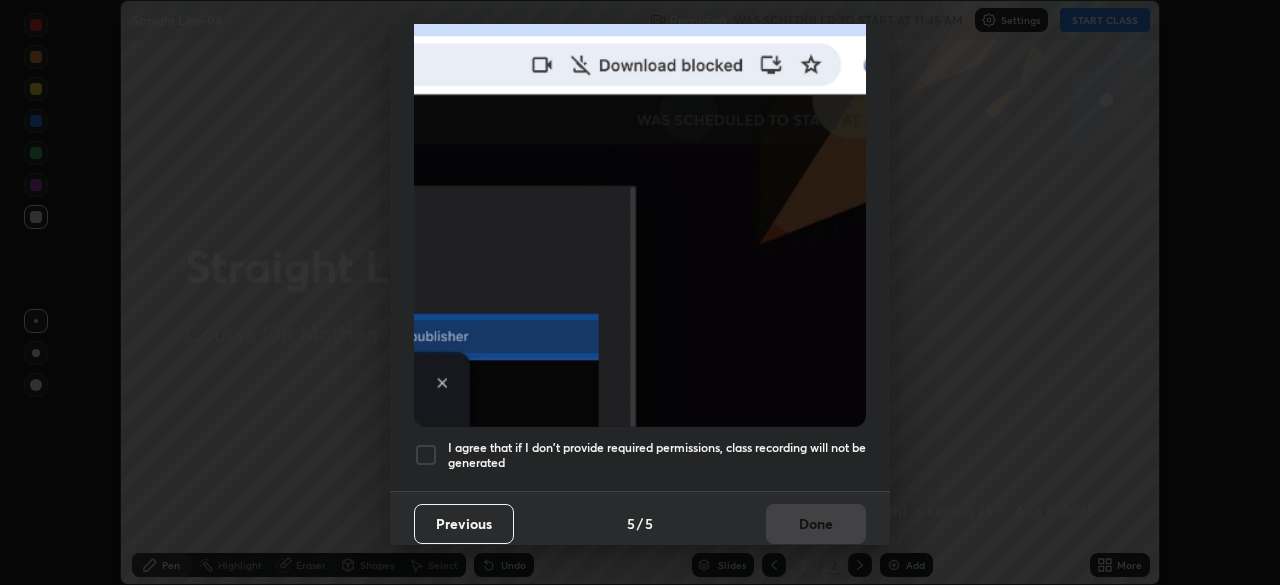 click on "I agree that if I don't provide required permissions, class recording will not be generated" at bounding box center (657, 455) 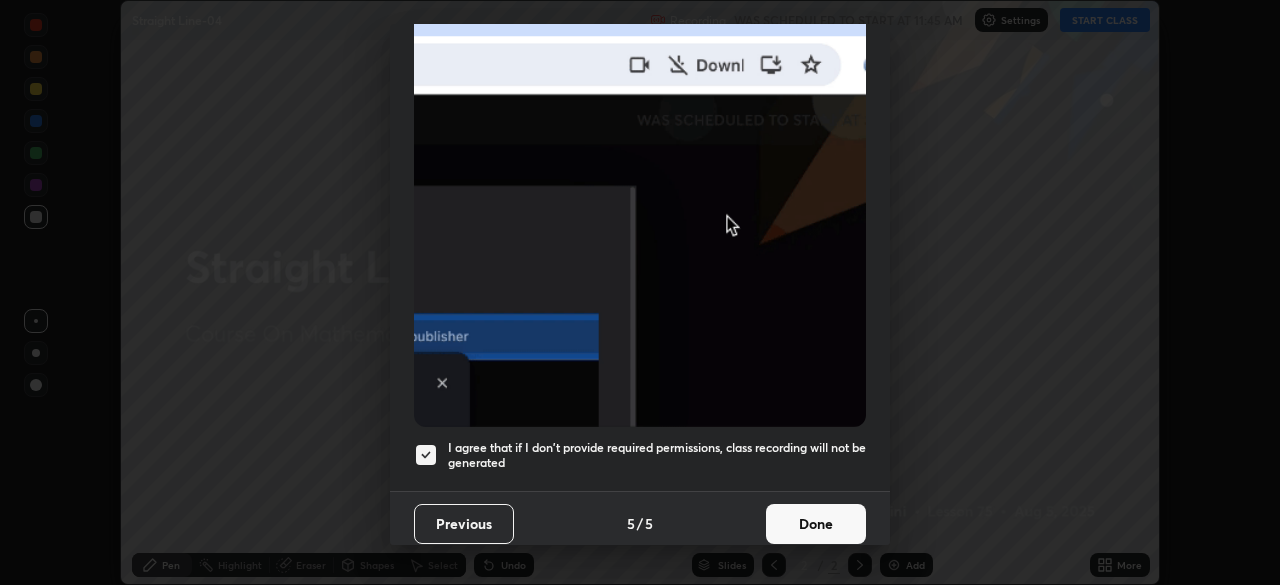 click on "Done" at bounding box center [816, 524] 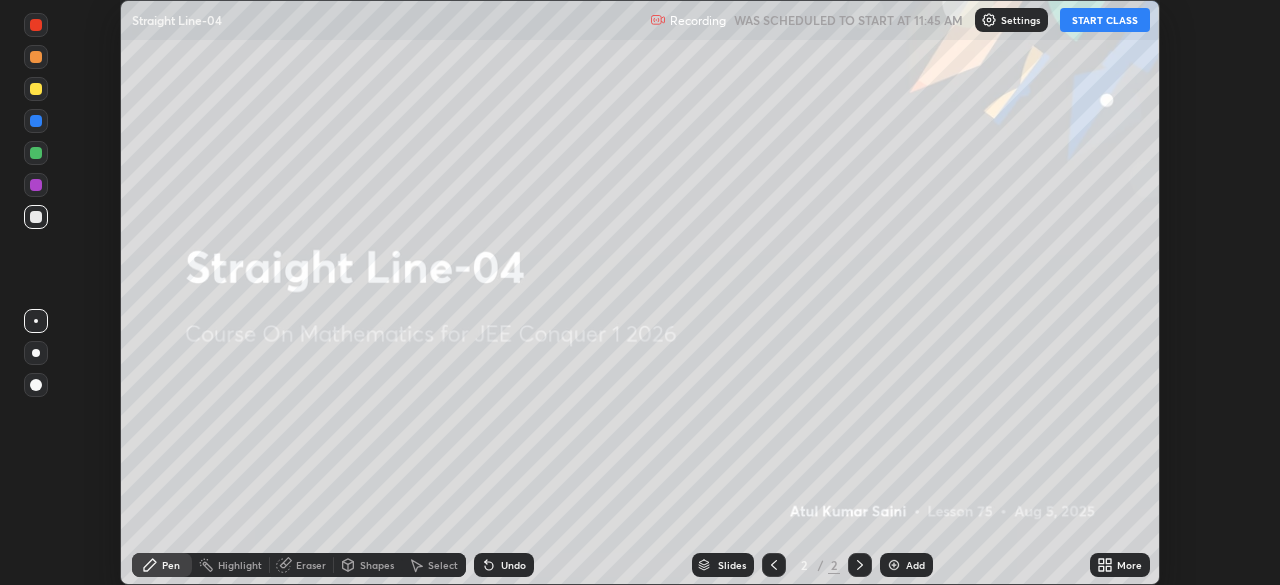 click 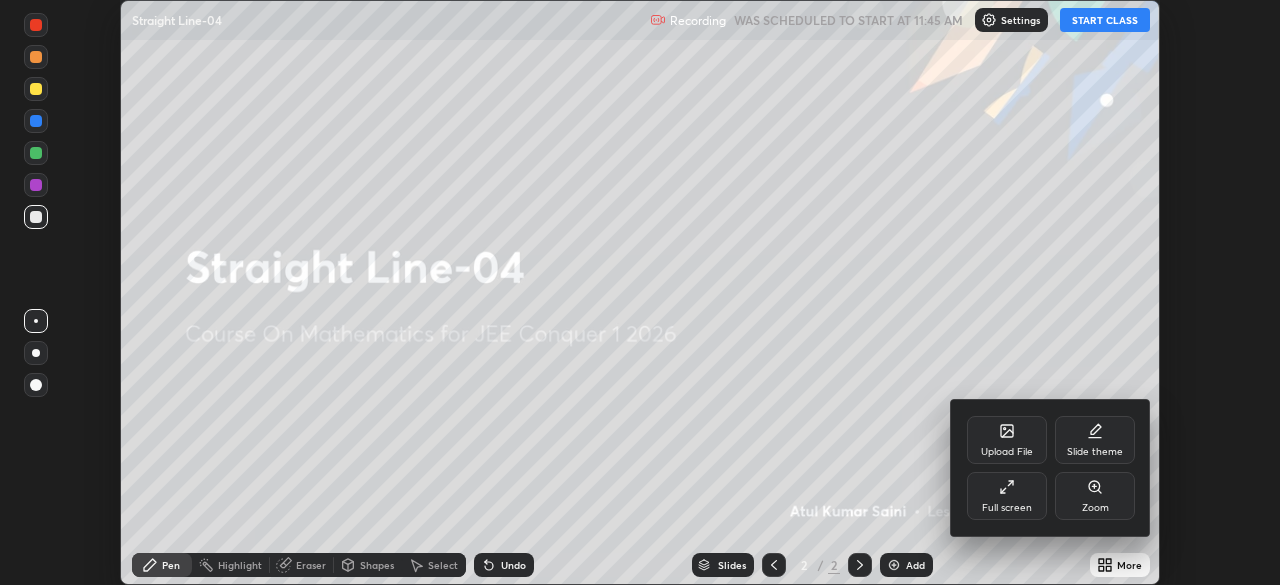 click on "Full screen" at bounding box center (1007, 496) 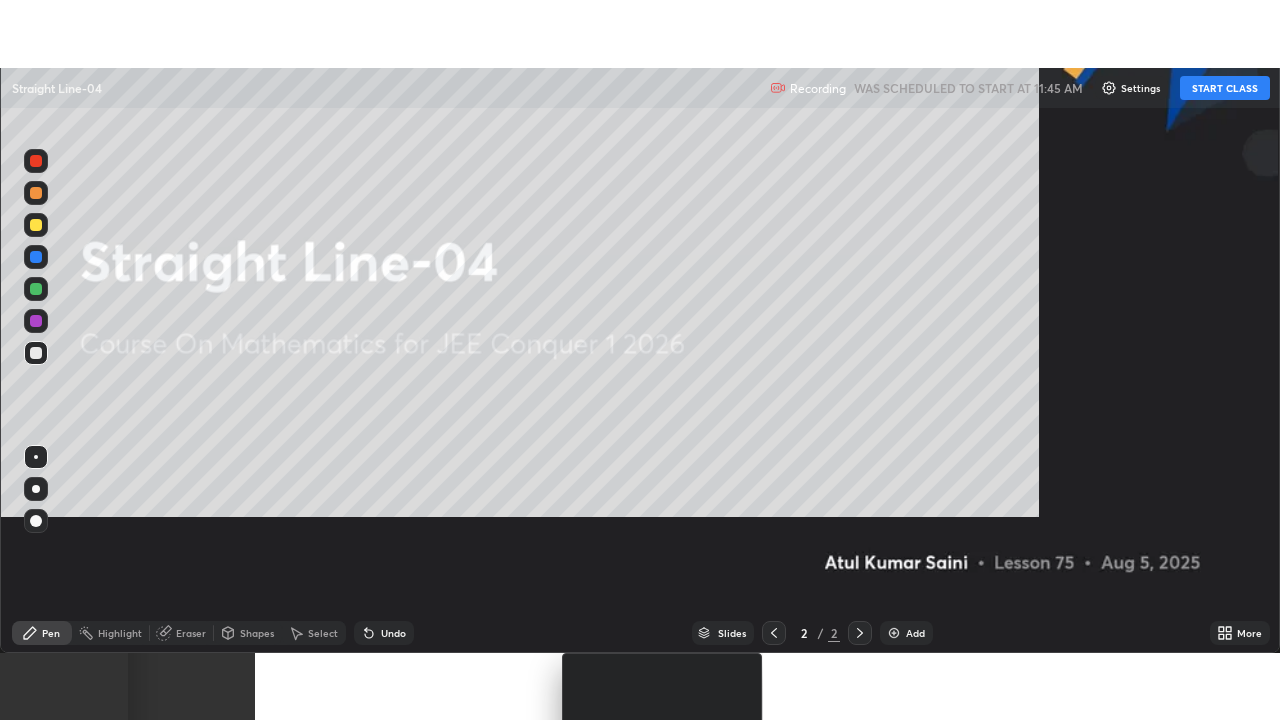 scroll, scrollTop: 99280, scrollLeft: 98720, axis: both 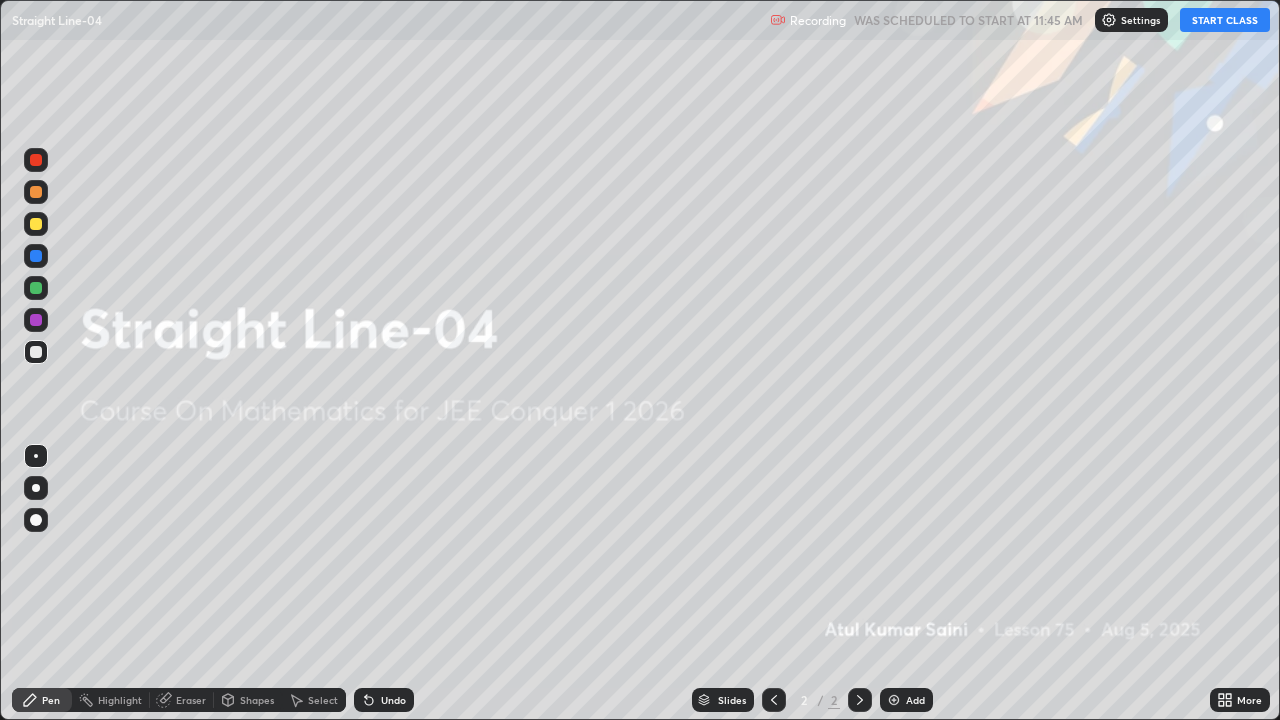 click on "START CLASS" at bounding box center [1225, 20] 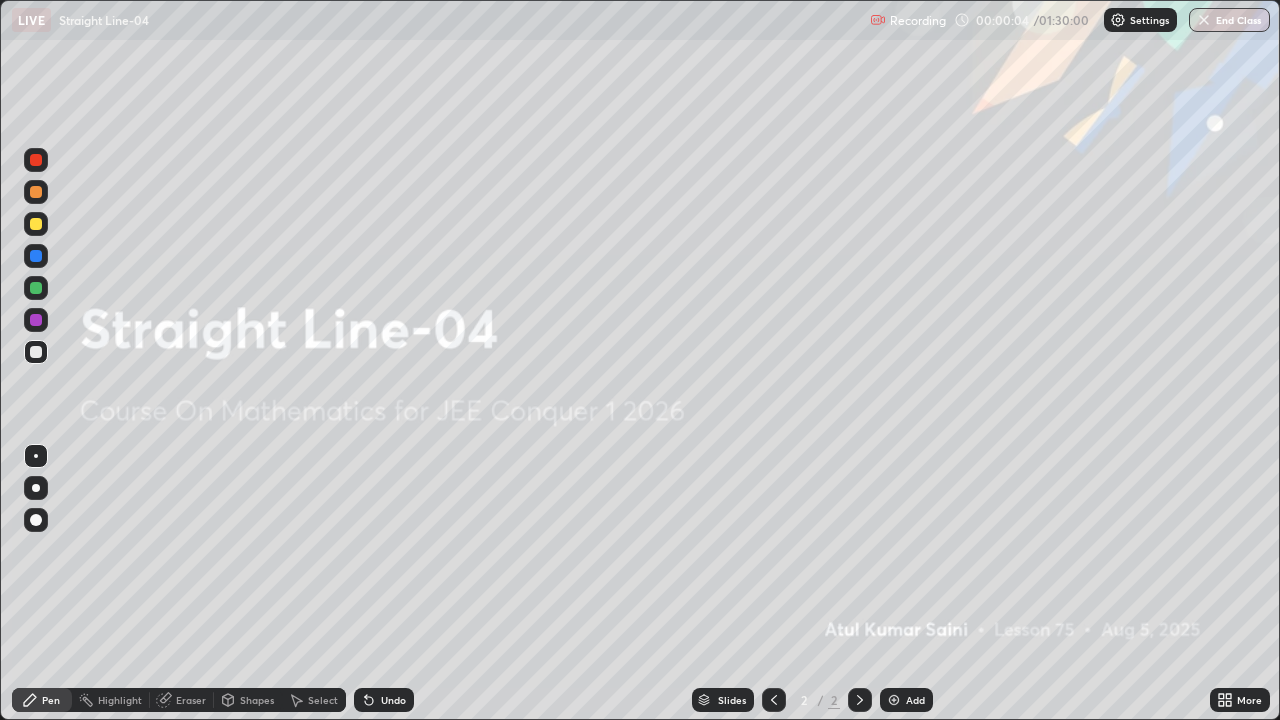 click on "Add" at bounding box center [915, 700] 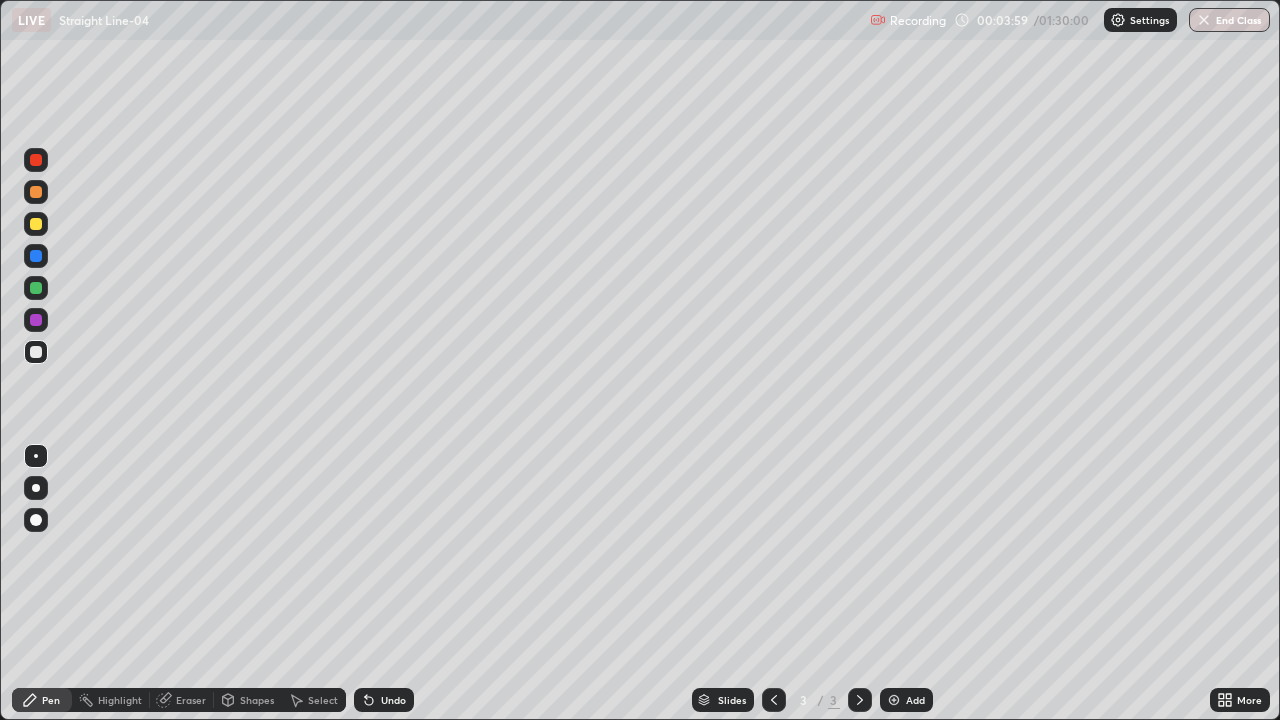 click at bounding box center (36, 288) 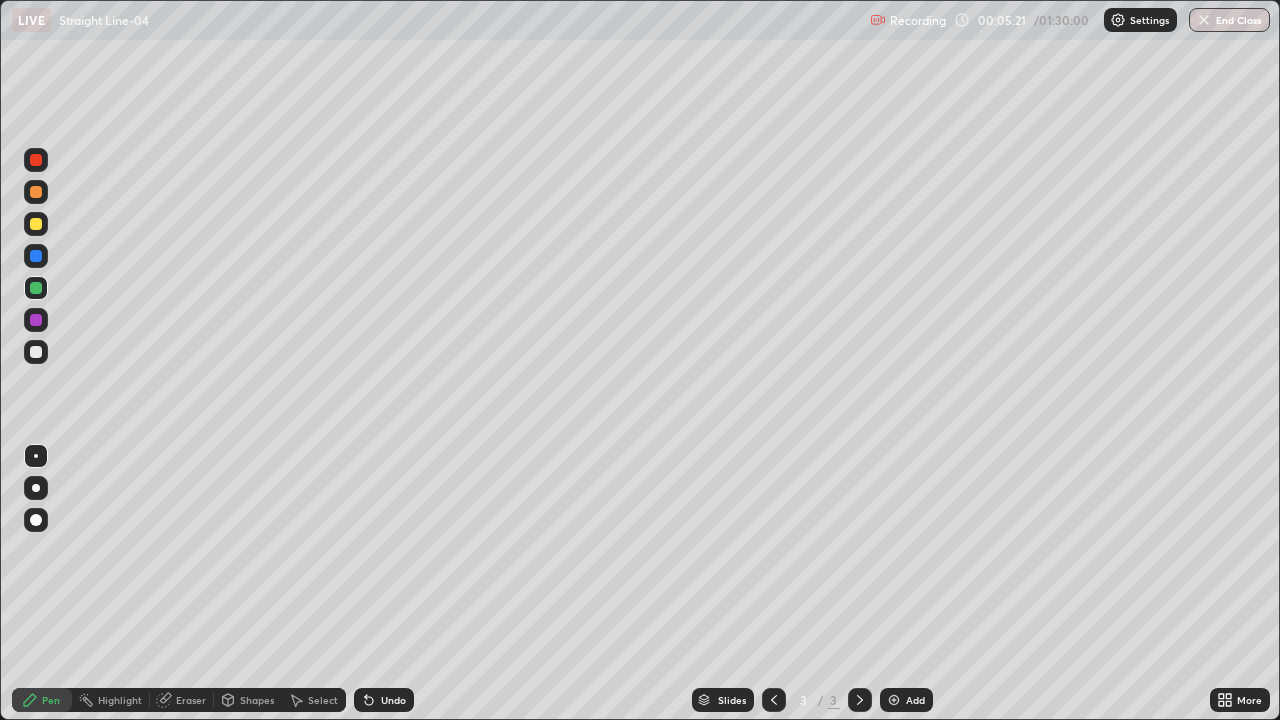 click on "Undo" at bounding box center [384, 700] 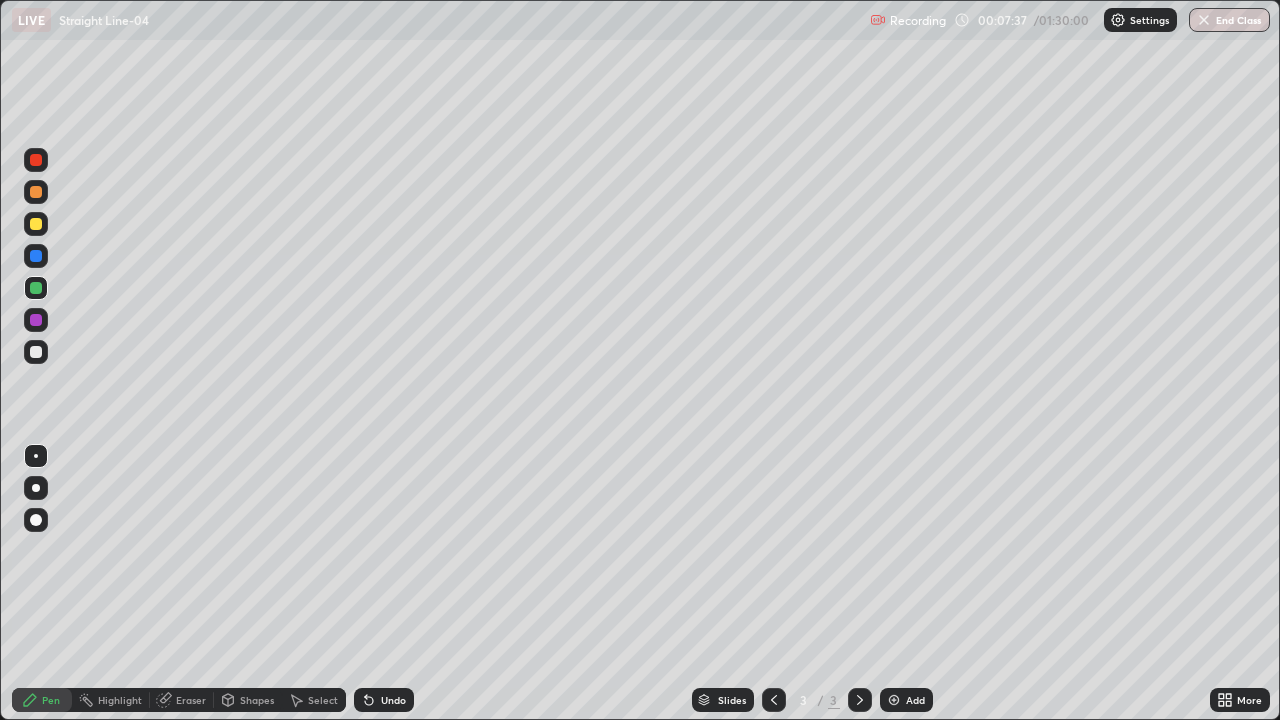 click on "Select" at bounding box center (314, 700) 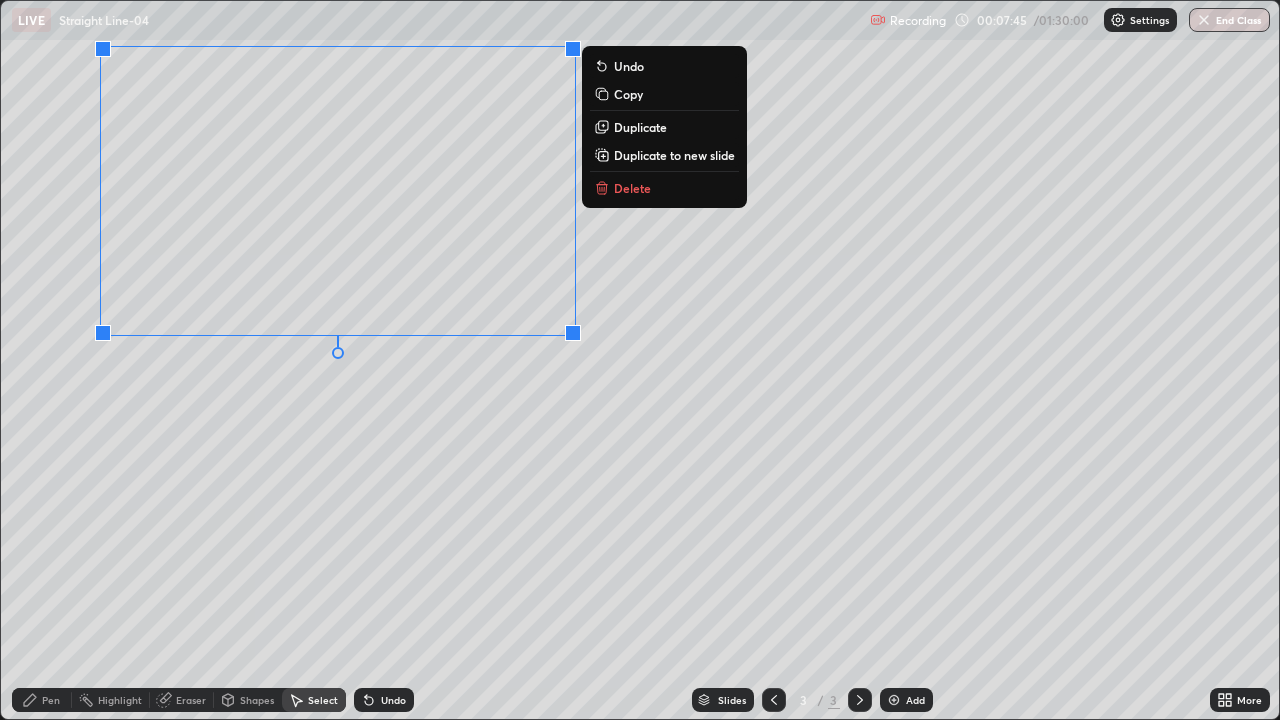 click on "Copy" at bounding box center (628, 94) 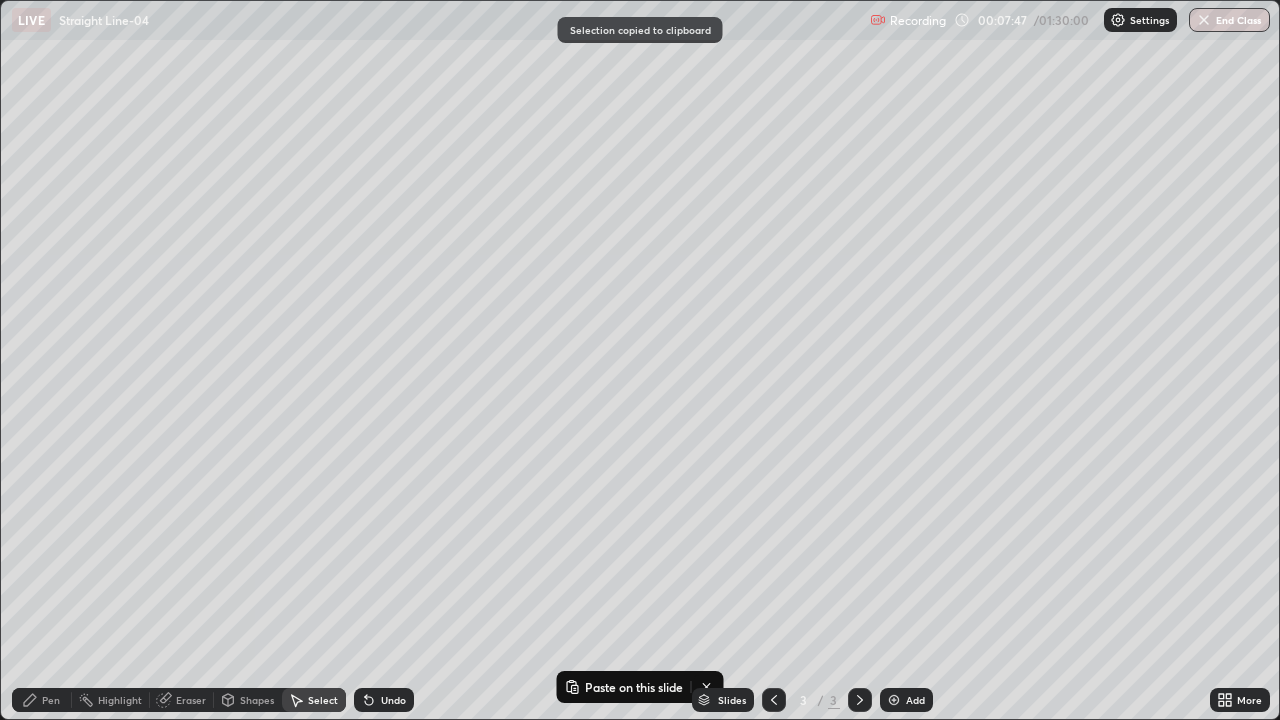 click on "Add" at bounding box center (906, 700) 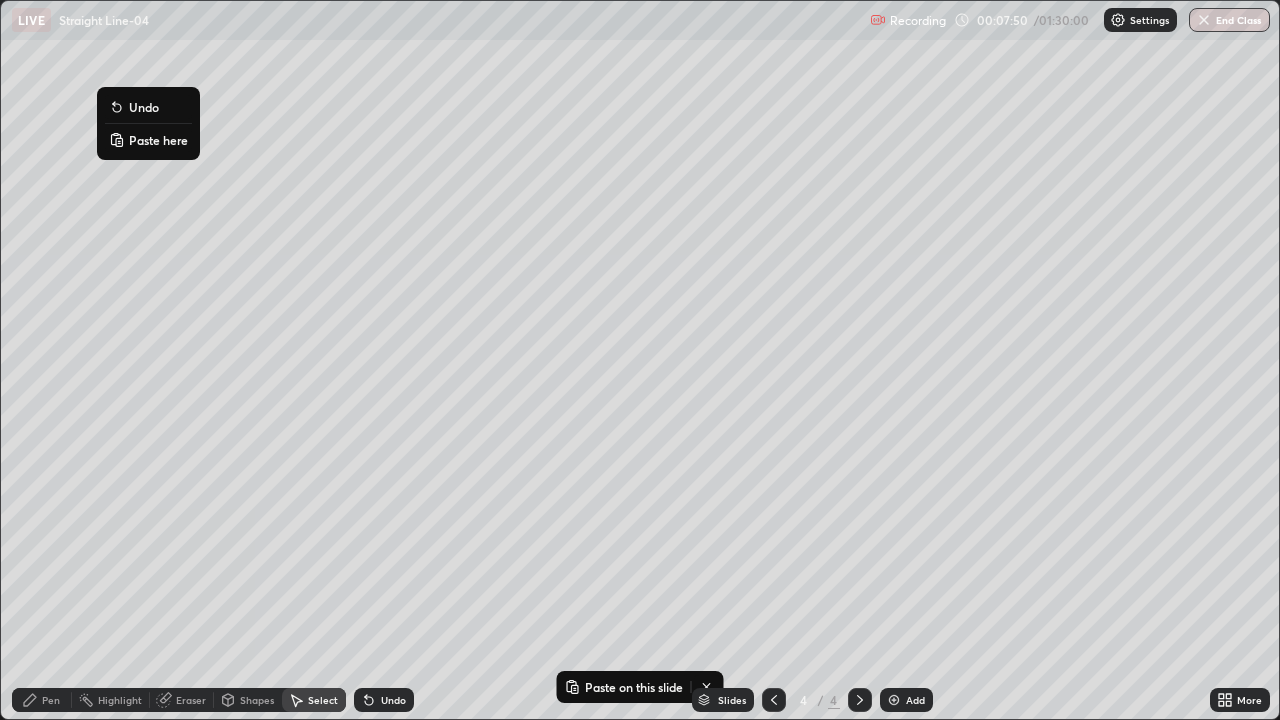 click on "Paste here" at bounding box center (158, 140) 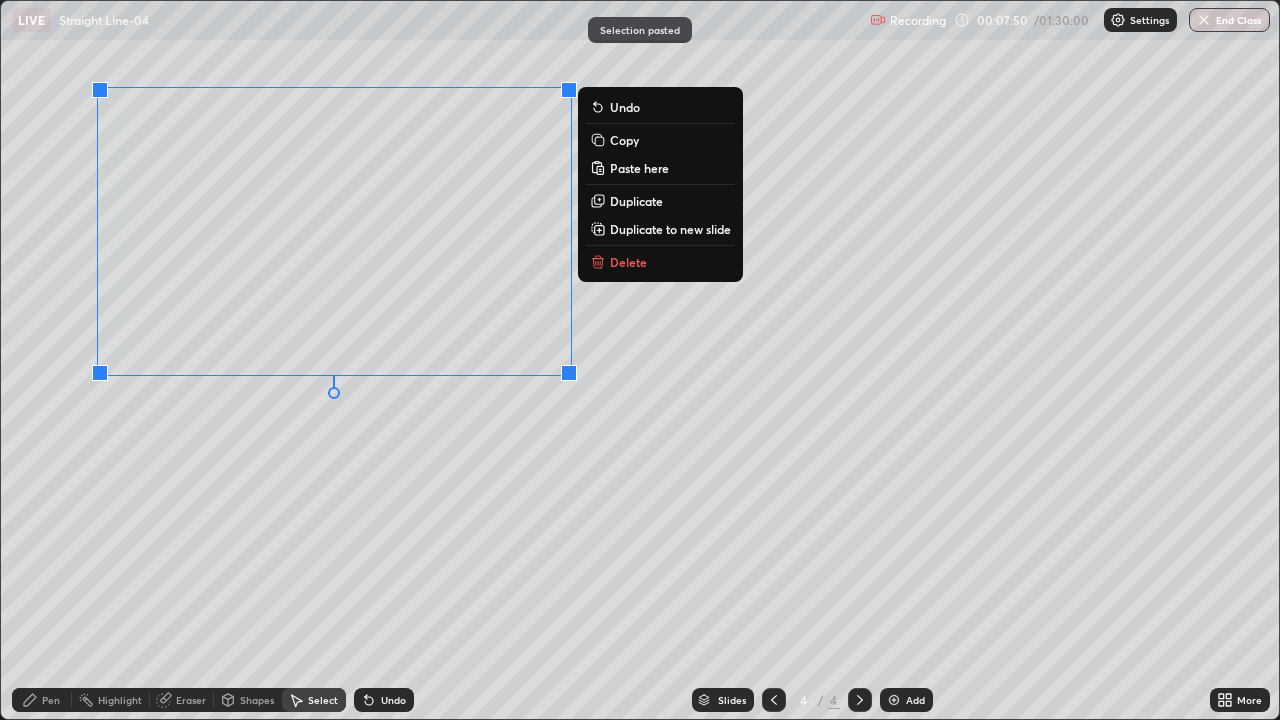 click on "0 ° Undo Copy Paste here Duplicate Duplicate to new slide Delete" at bounding box center (640, 360) 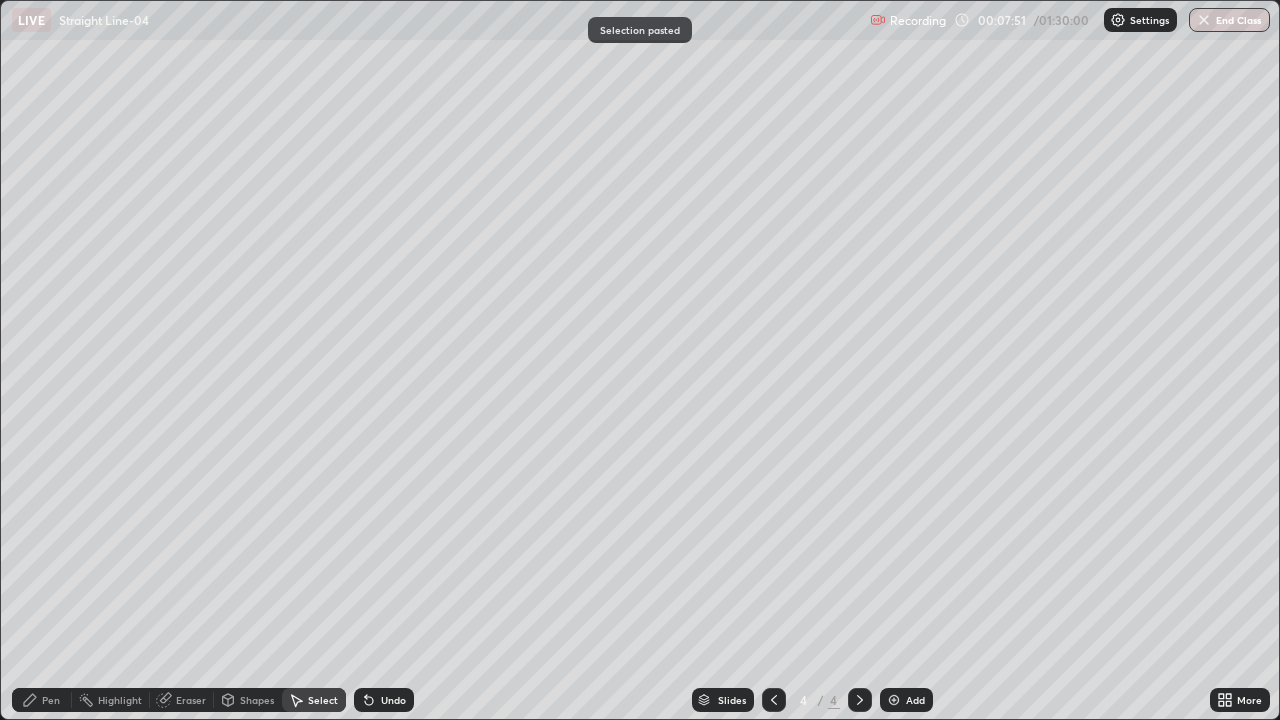 click on "Pen" at bounding box center (51, 700) 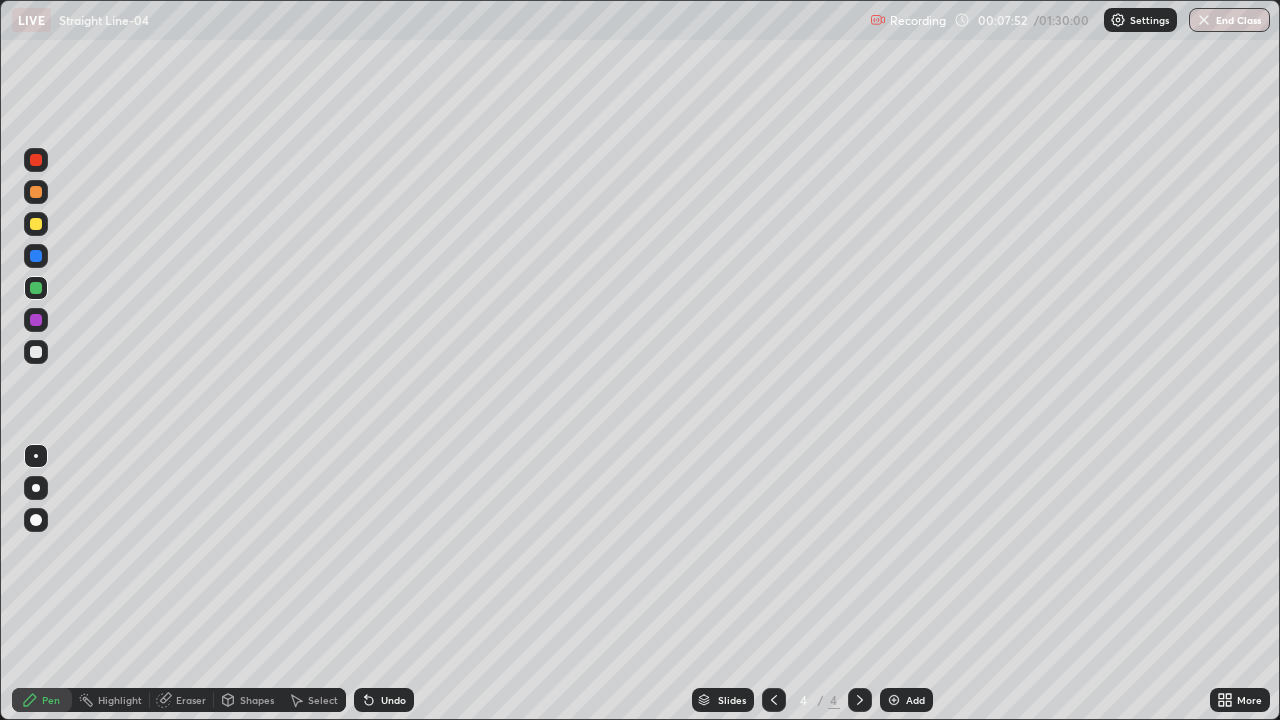 click at bounding box center (36, 160) 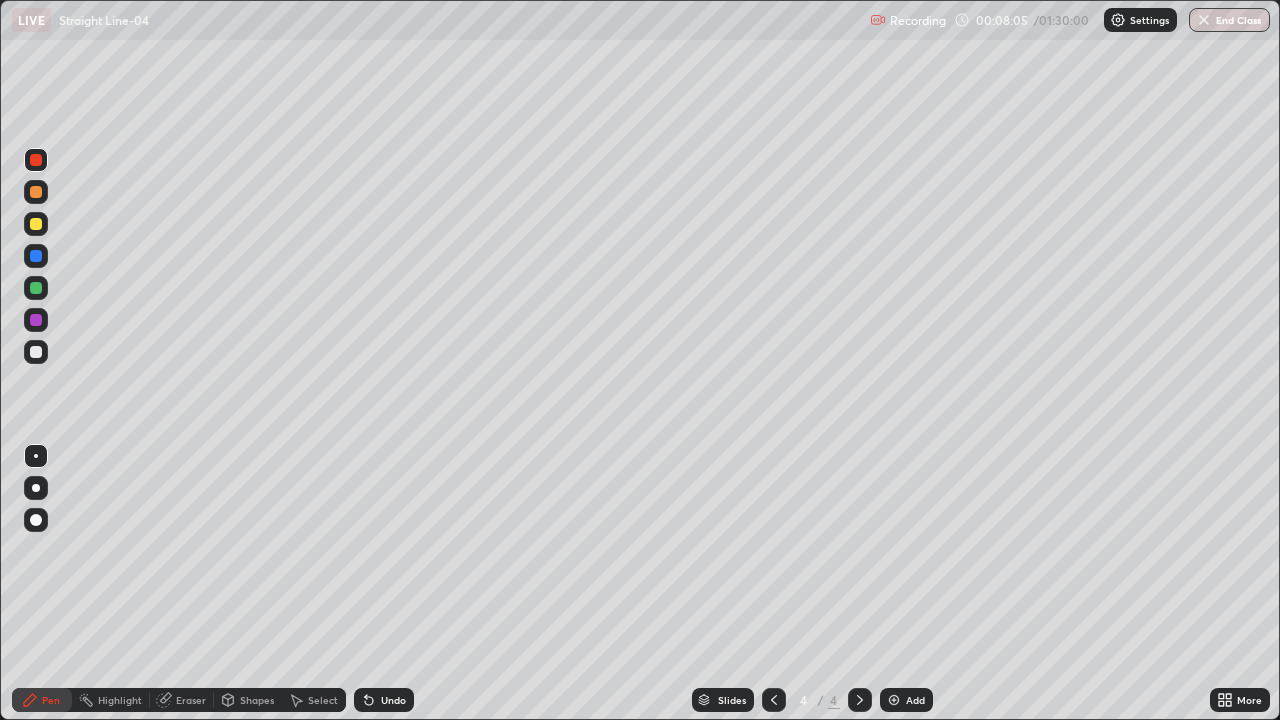 click at bounding box center [36, 352] 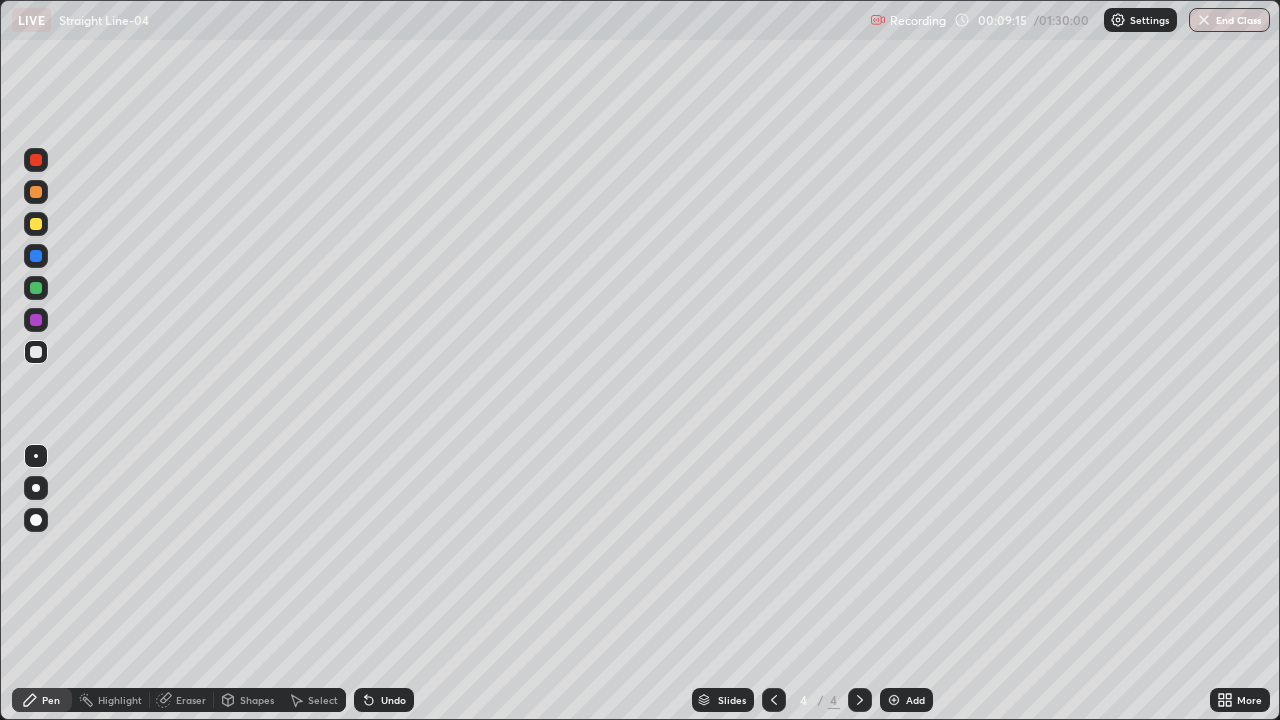 click on "Undo" at bounding box center (384, 700) 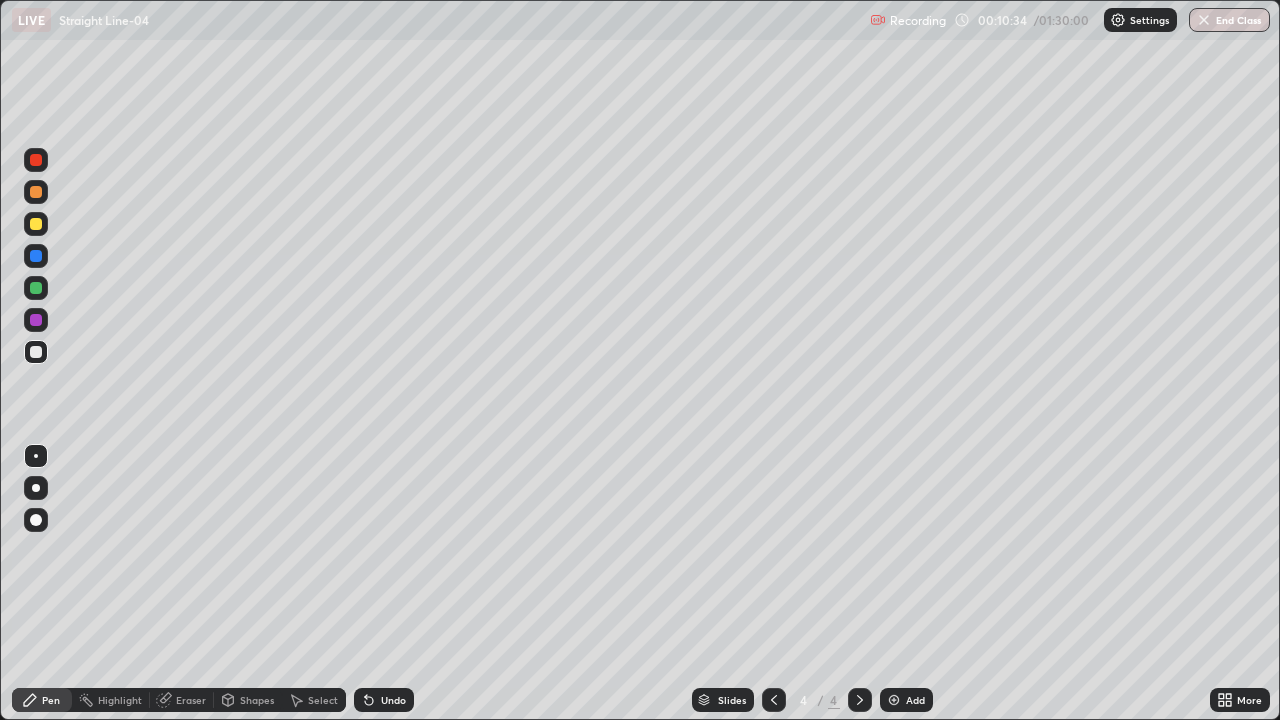 click on "Undo" at bounding box center (384, 700) 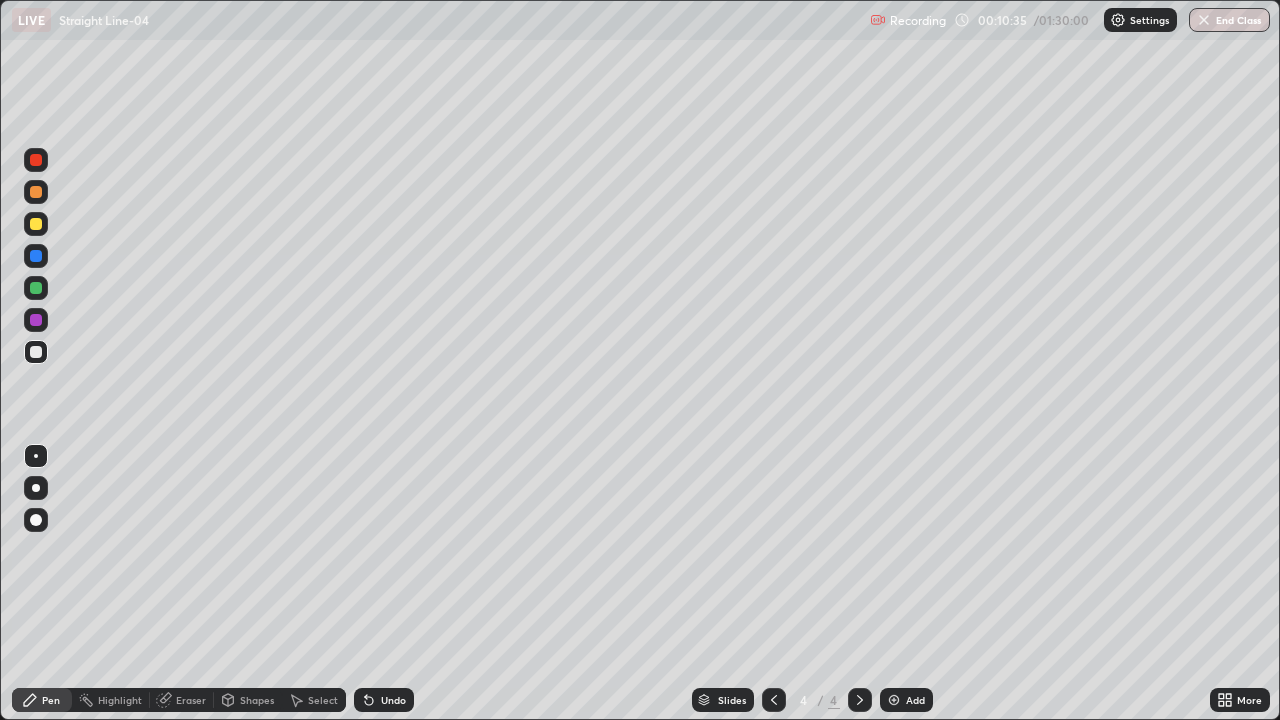 click on "Undo" at bounding box center [384, 700] 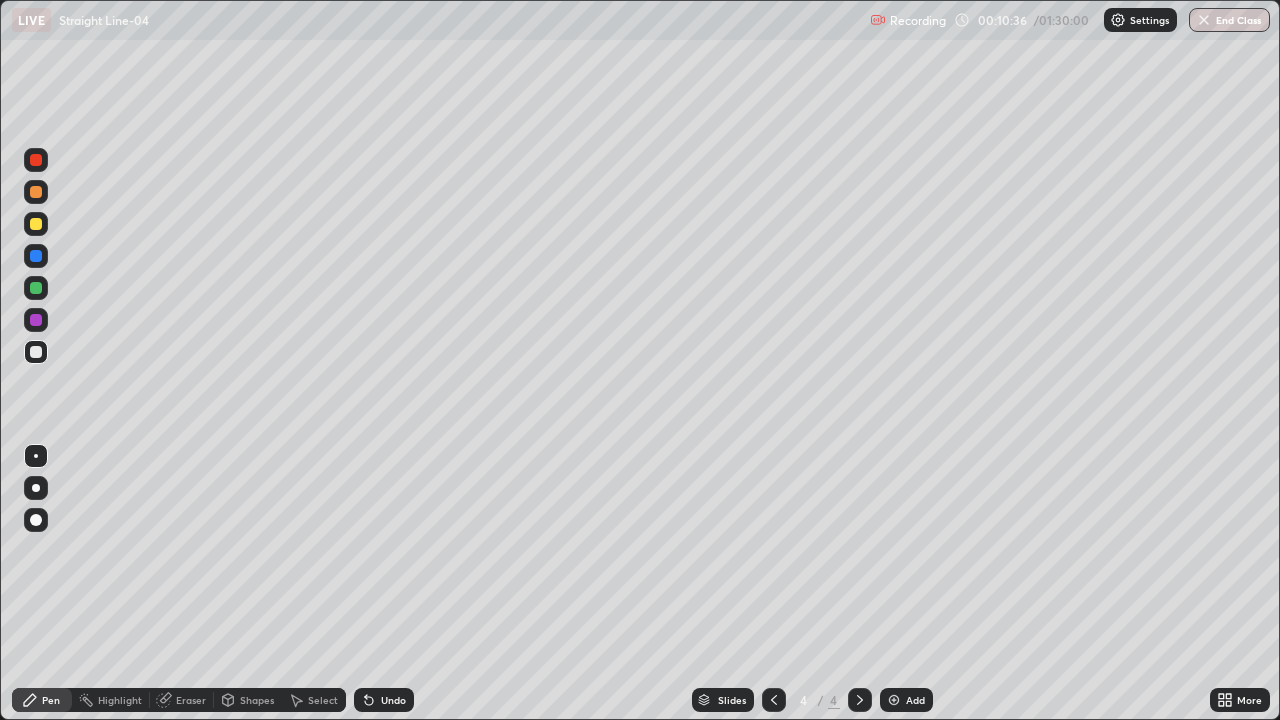 click 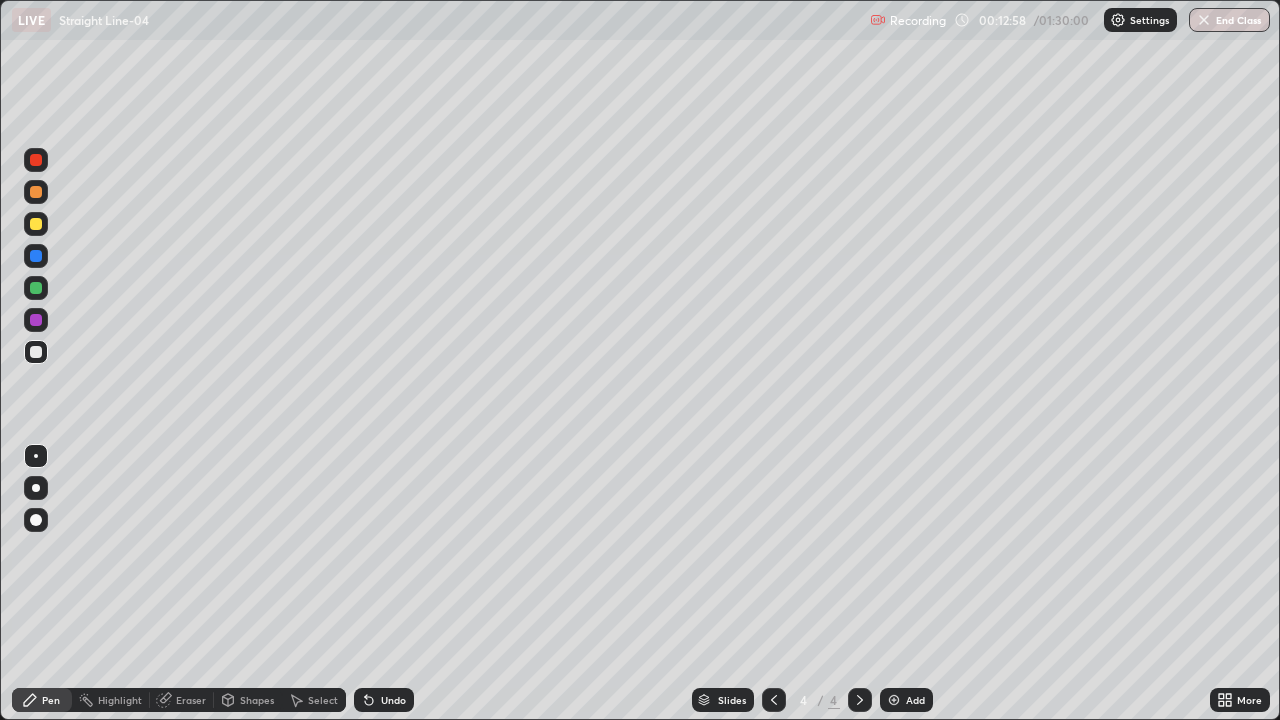 click on "Eraser" at bounding box center [191, 700] 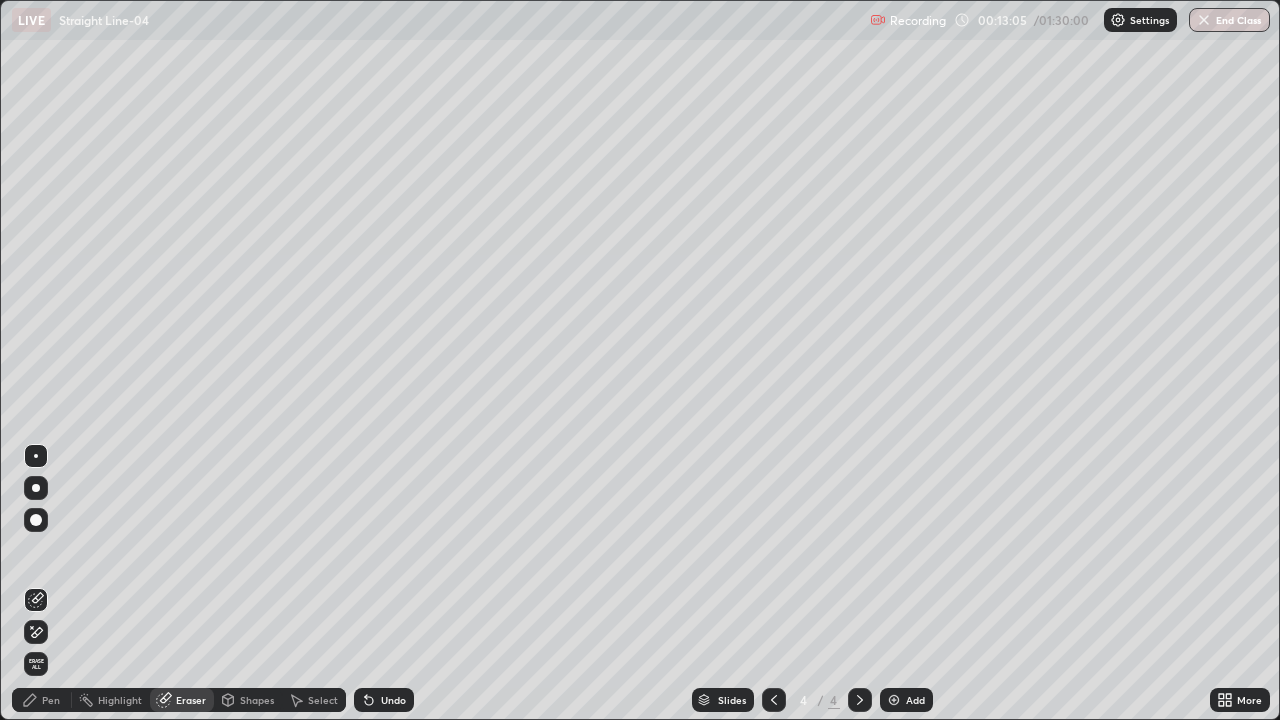 click on "Pen" at bounding box center [42, 700] 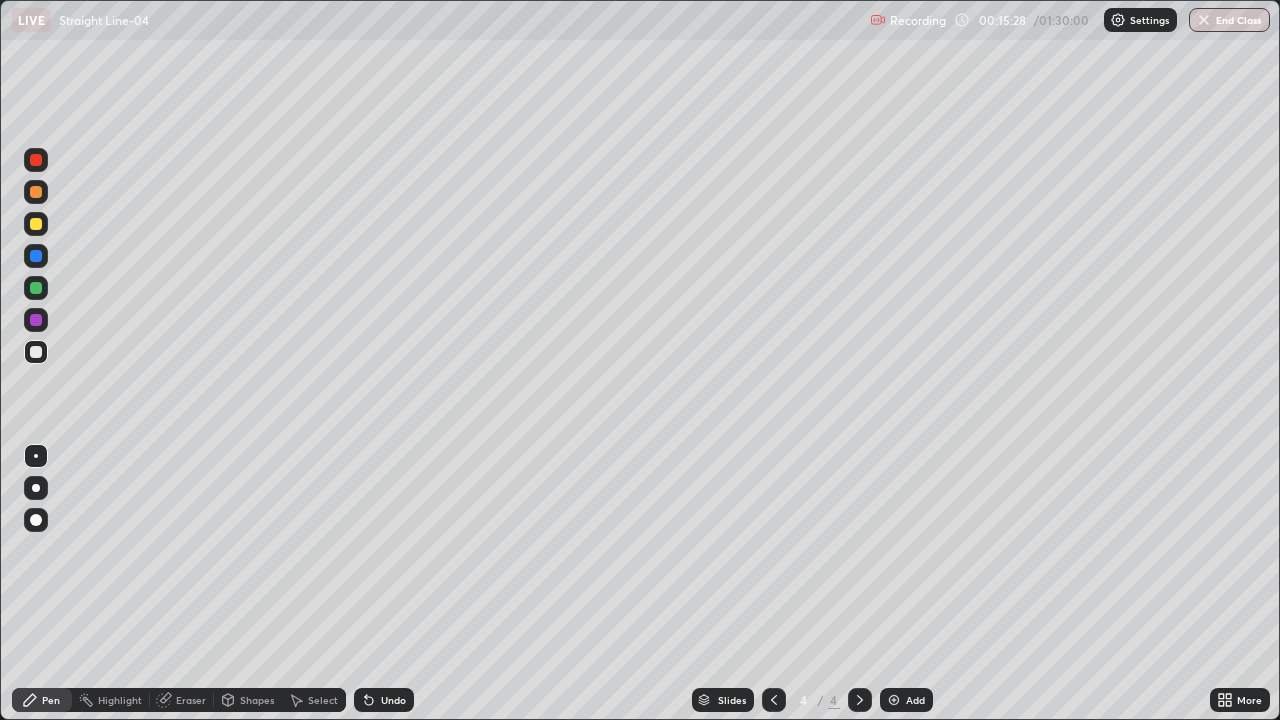 click at bounding box center [36, 160] 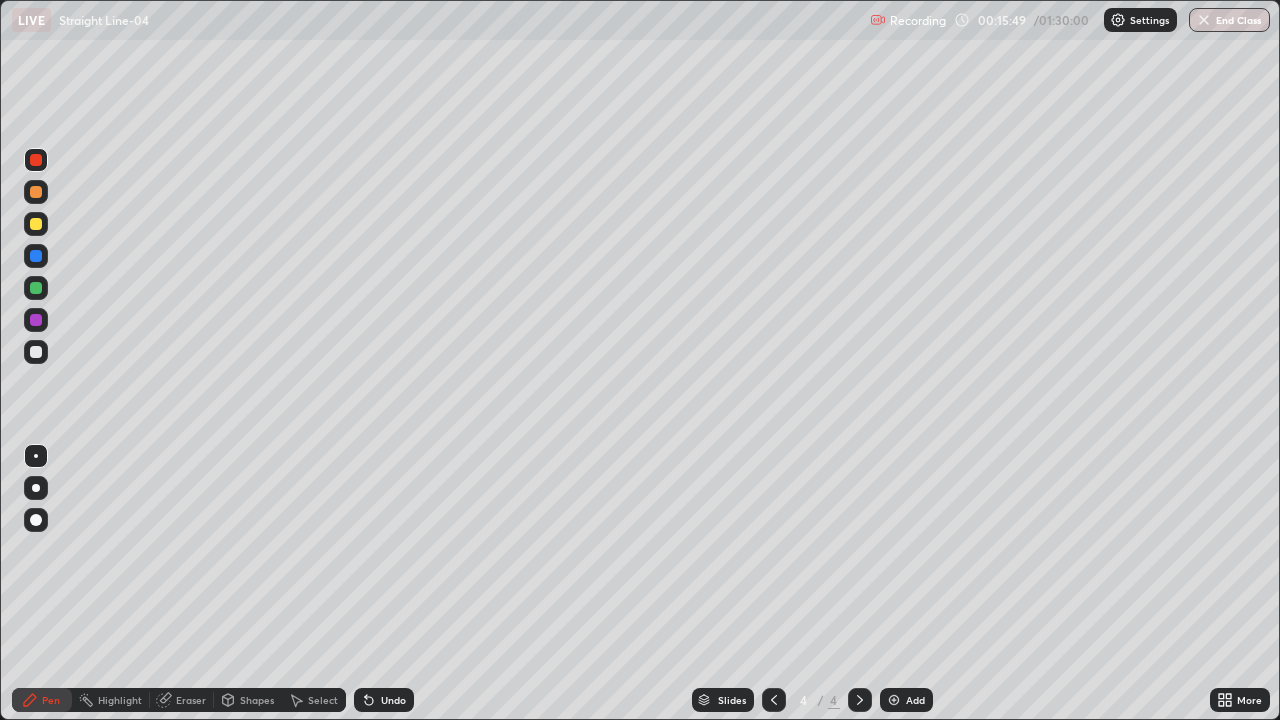 click on "Eraser" at bounding box center (191, 700) 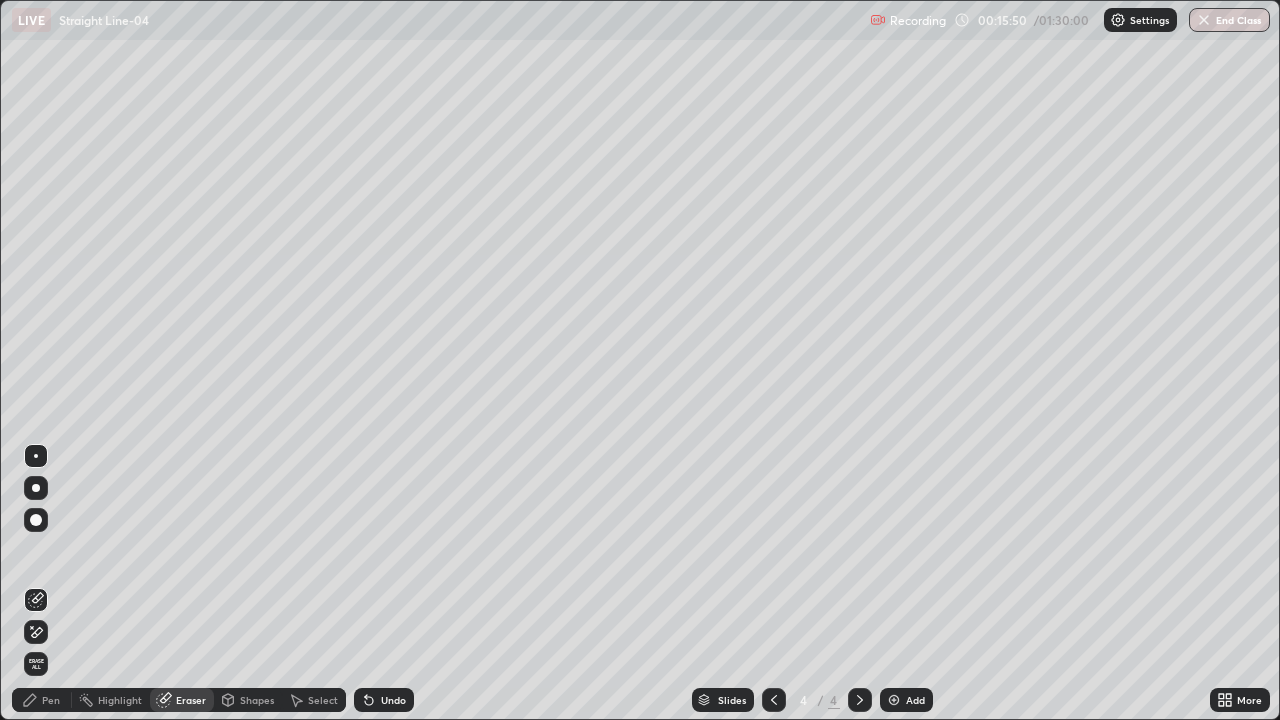 click 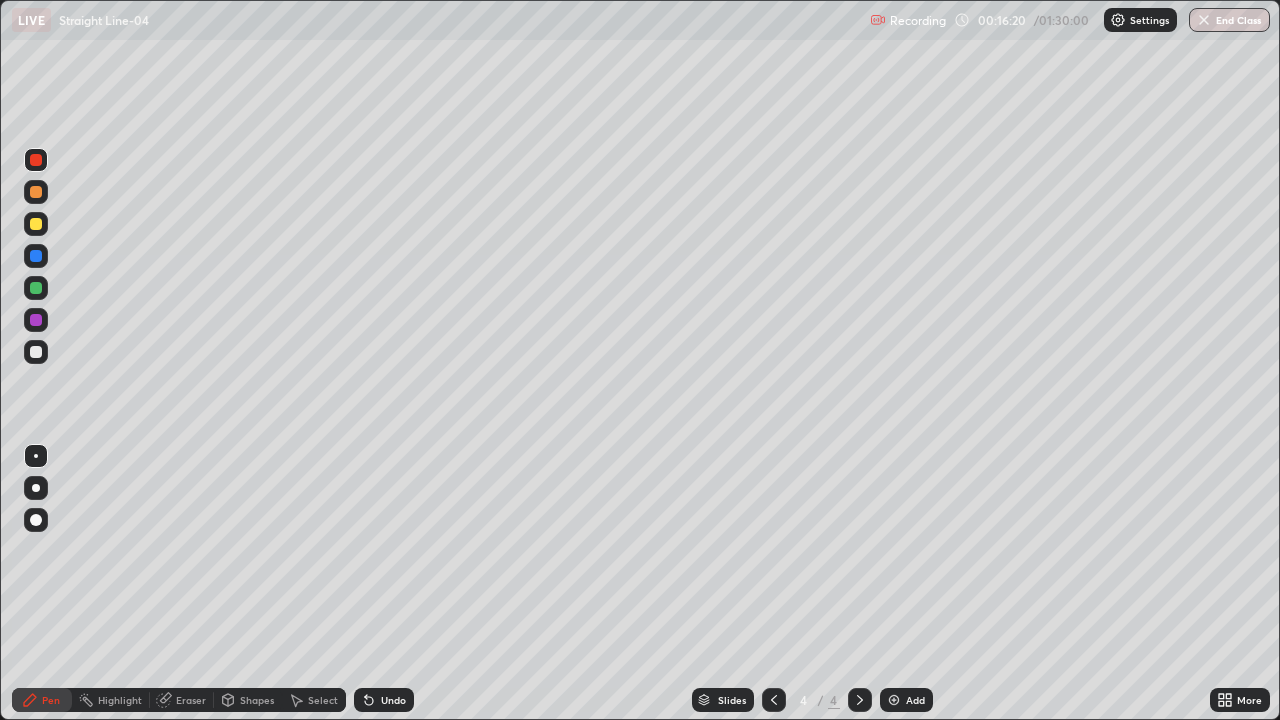 click on "Select" at bounding box center [323, 700] 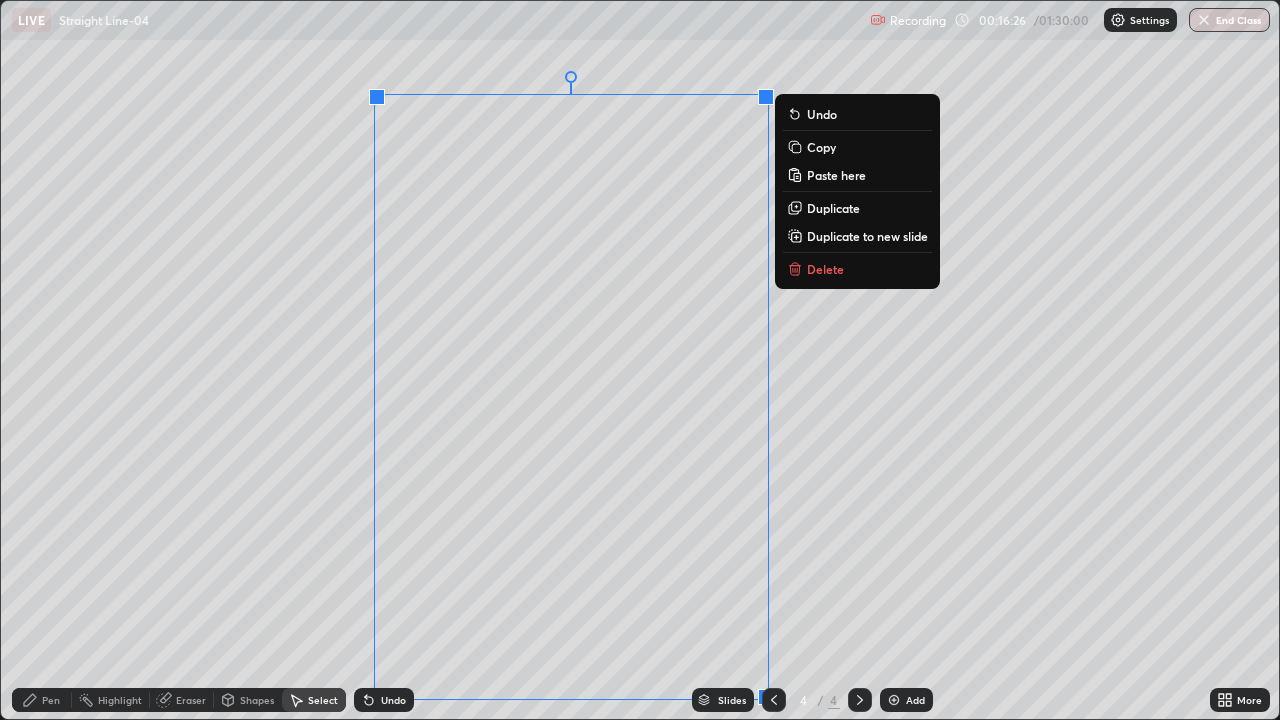 click on "0 ° Undo Copy Paste here Duplicate Duplicate to new slide Delete" at bounding box center (640, 360) 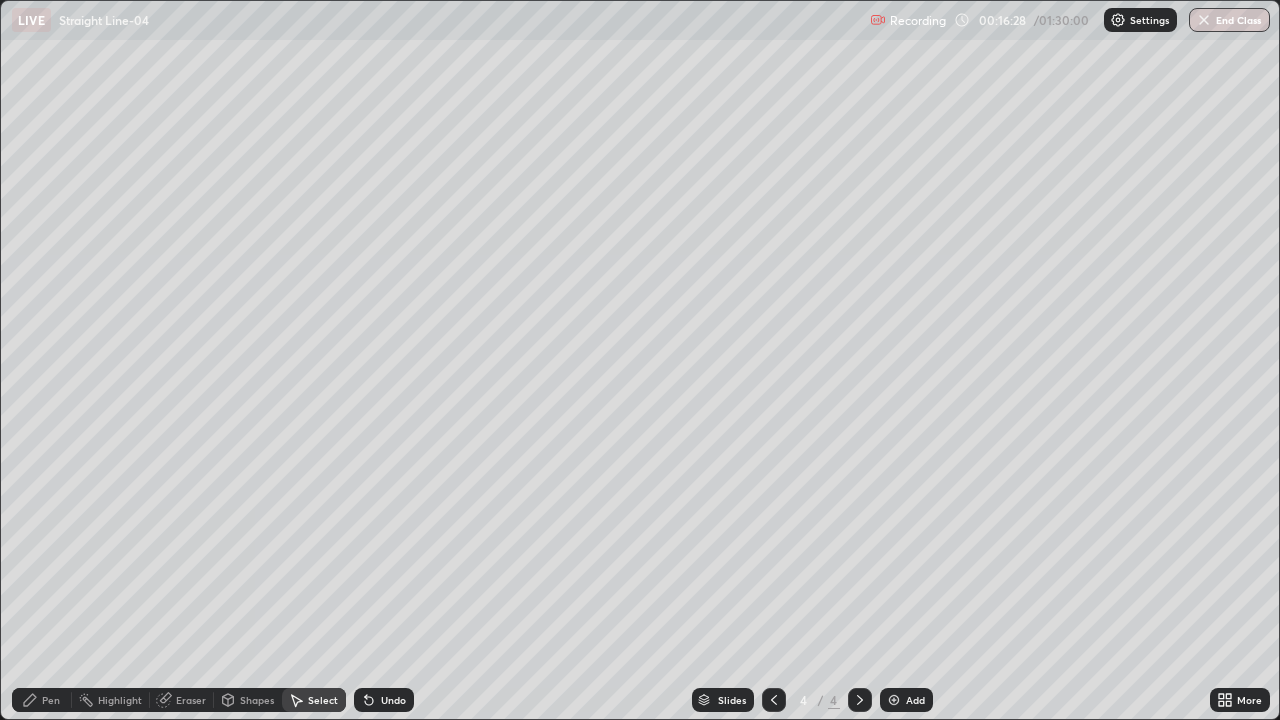 click on "Eraser" at bounding box center [191, 700] 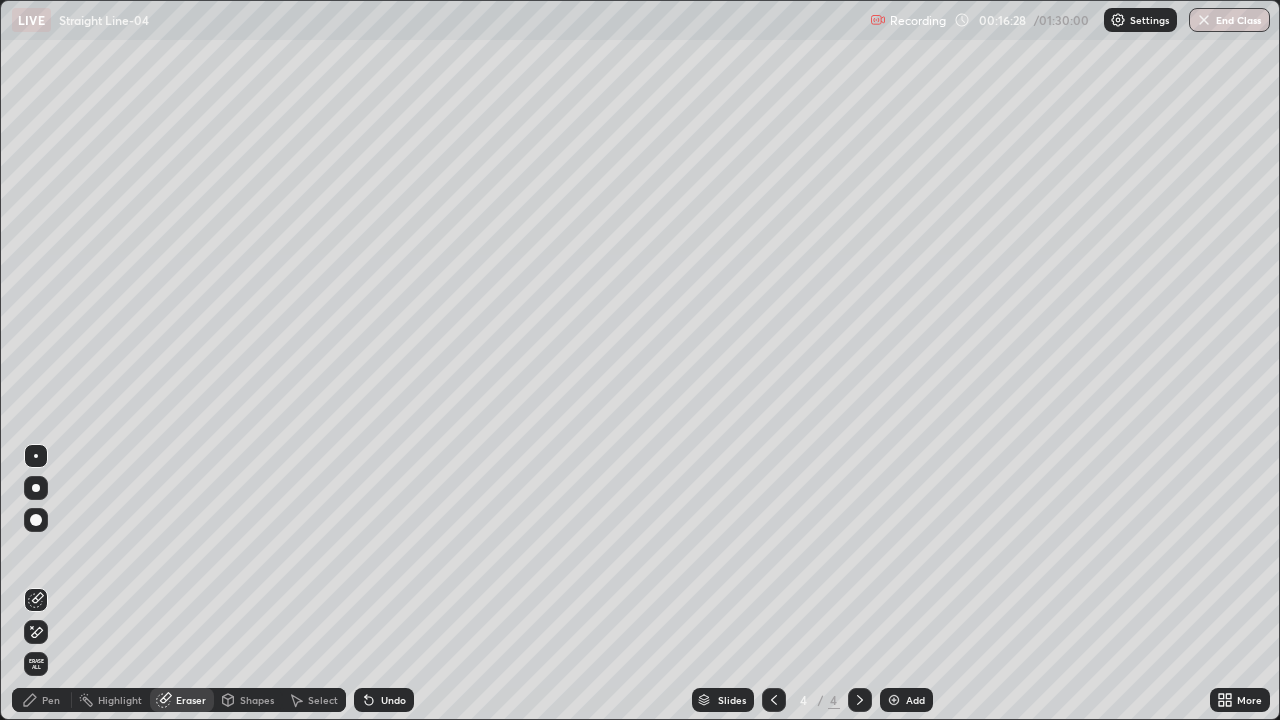 click 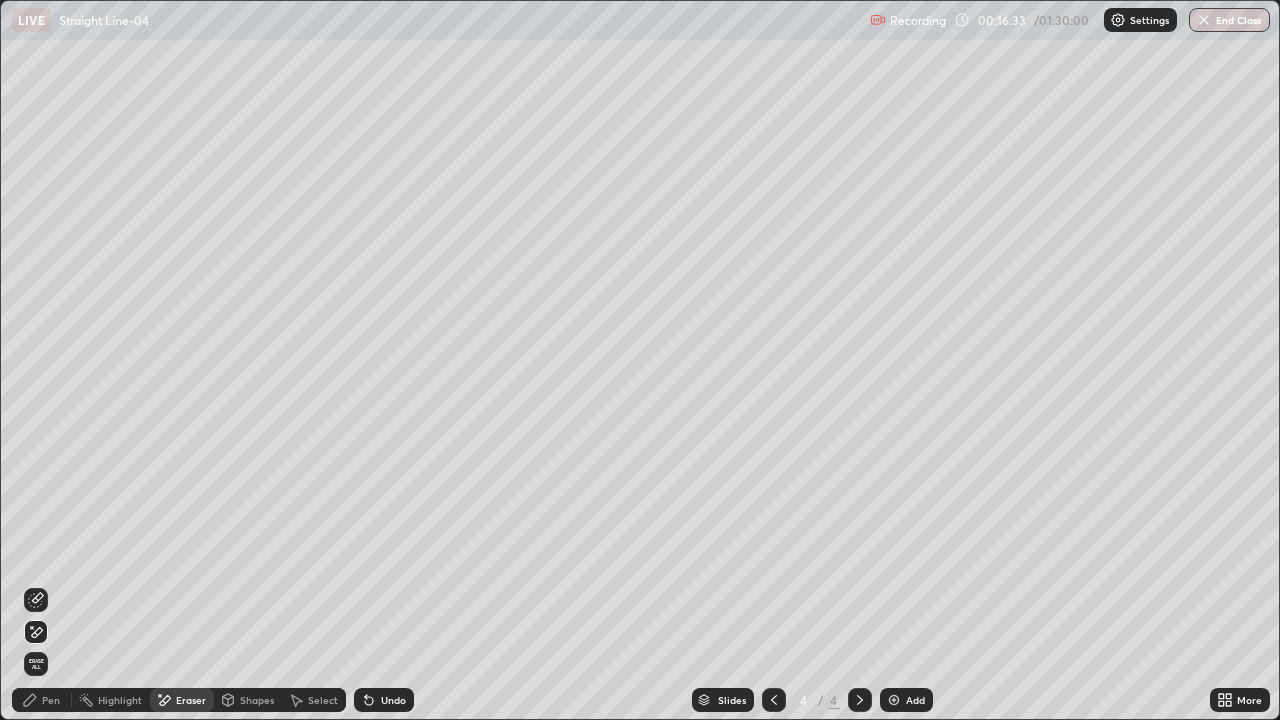 click on "Select" at bounding box center (323, 700) 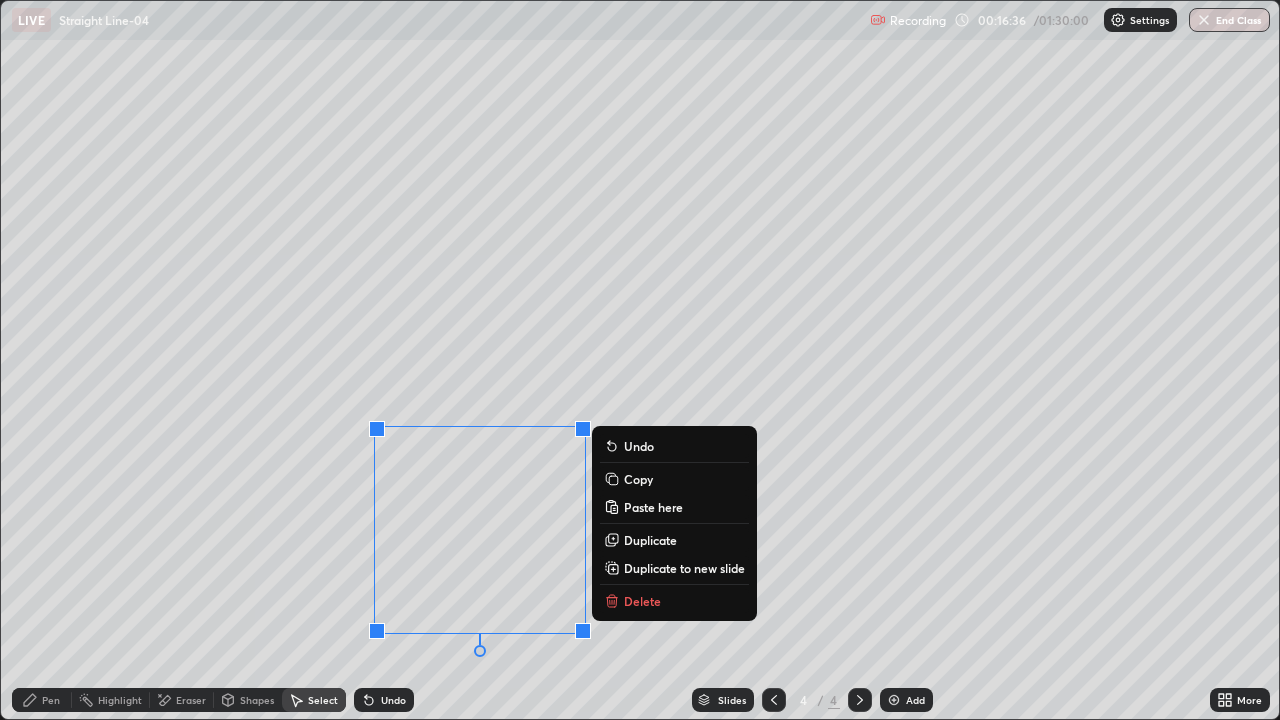 click on "0 ° Undo Copy Paste here Duplicate Duplicate to new slide Delete" at bounding box center [640, 360] 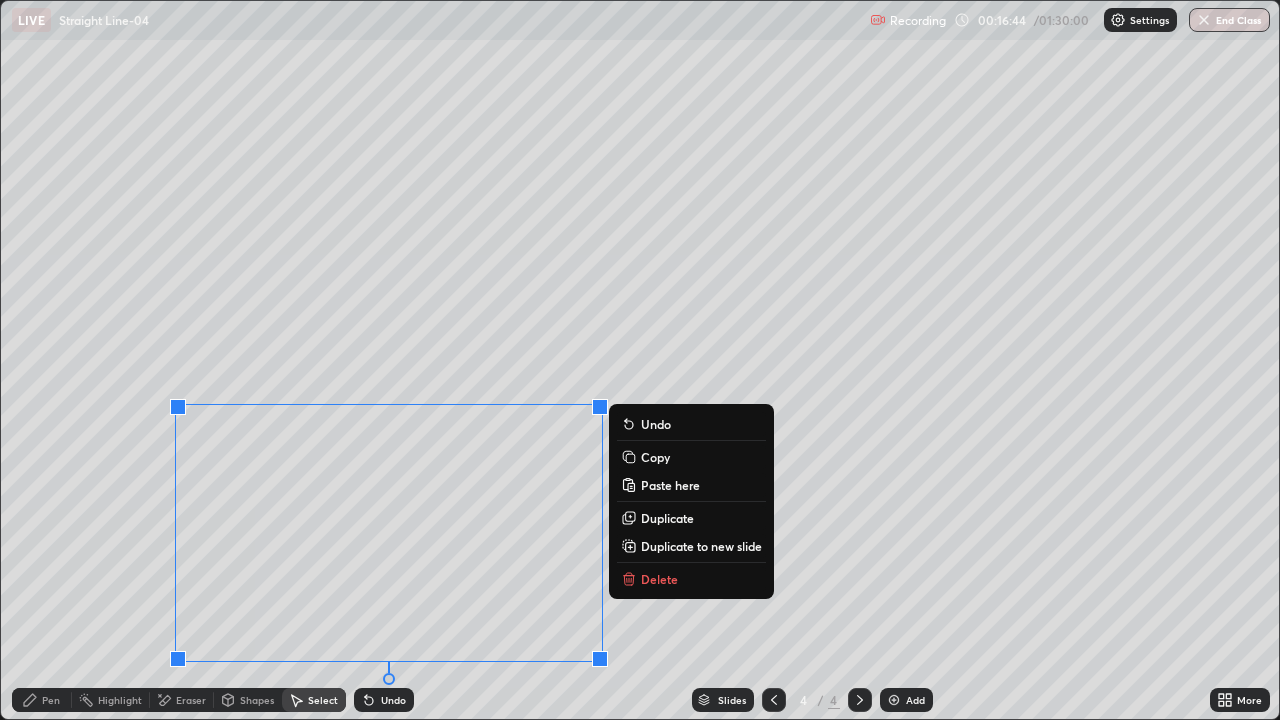 click on "Copy" at bounding box center (655, 457) 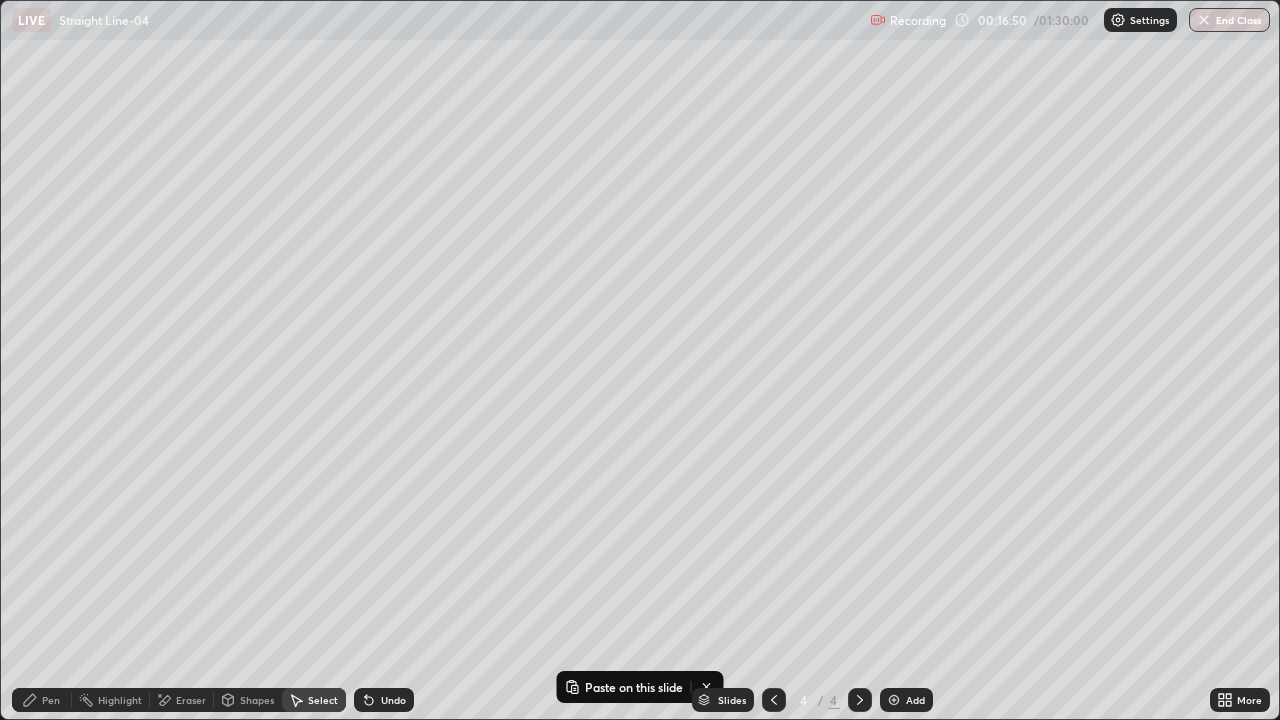 click on "Add" at bounding box center (906, 700) 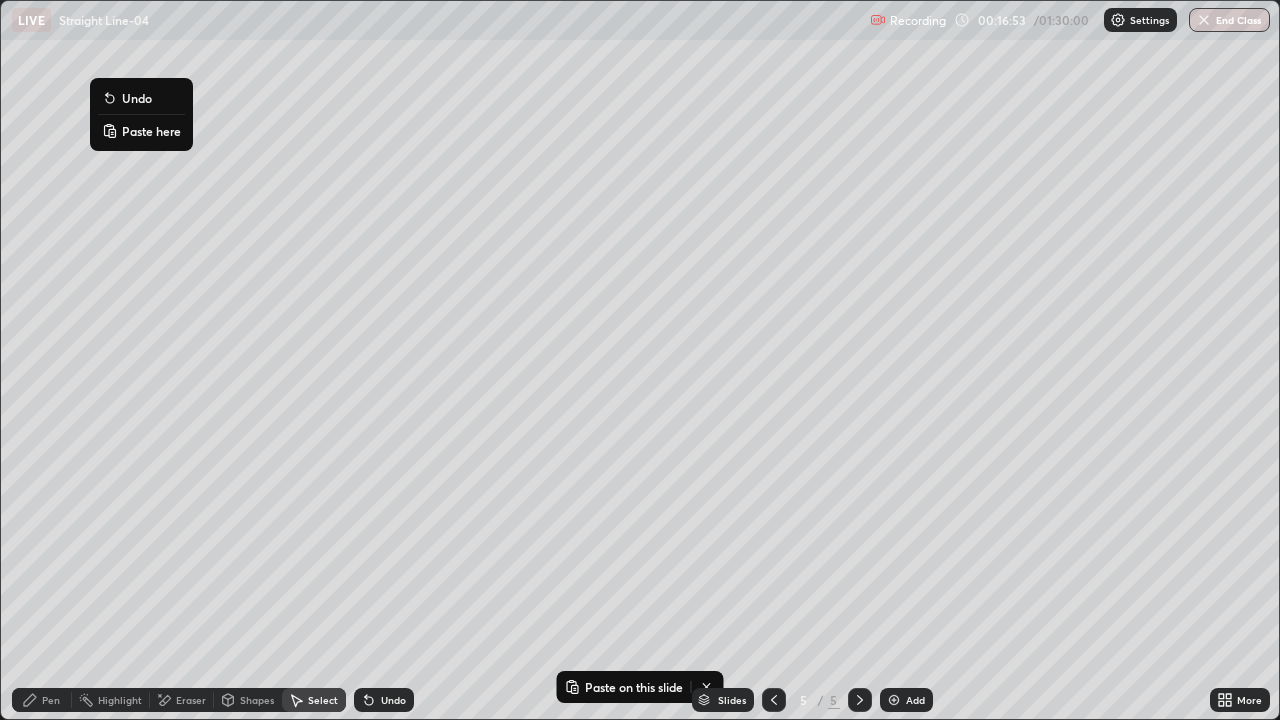 click on "Paste here" at bounding box center (151, 131) 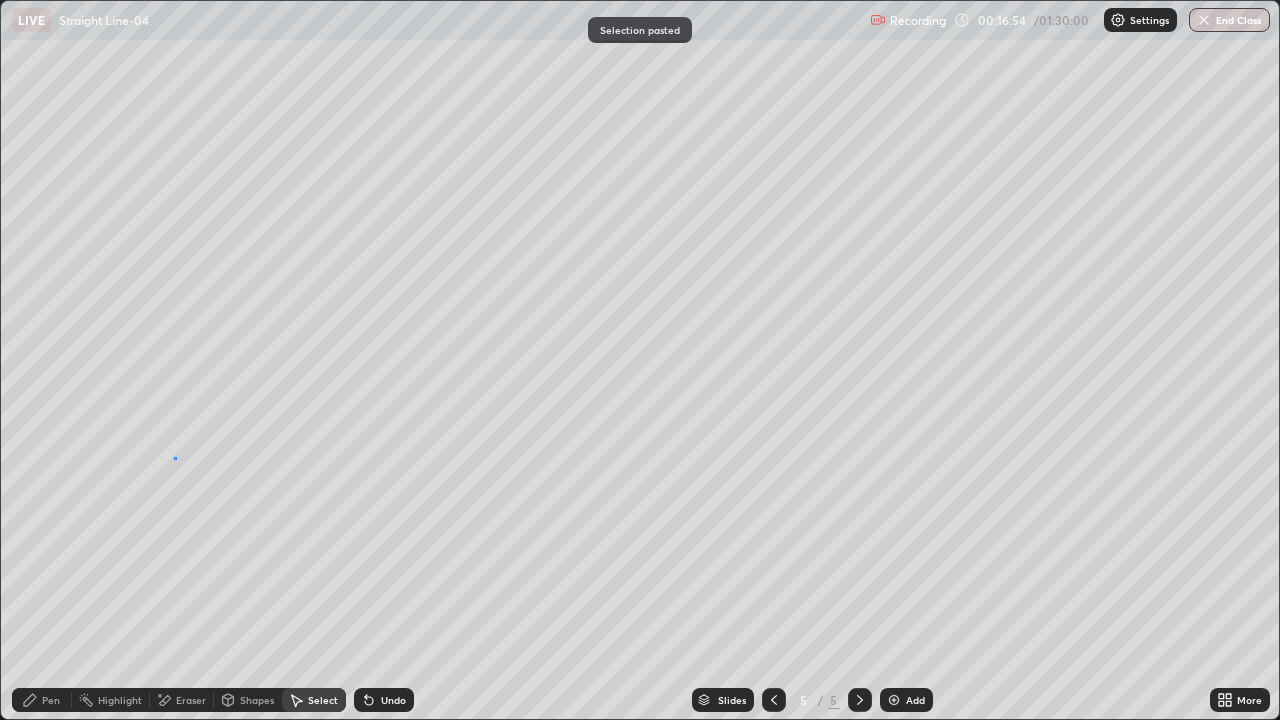 click on "0 ° Undo Copy Paste here Duplicate Duplicate to new slide Delete" at bounding box center (640, 360) 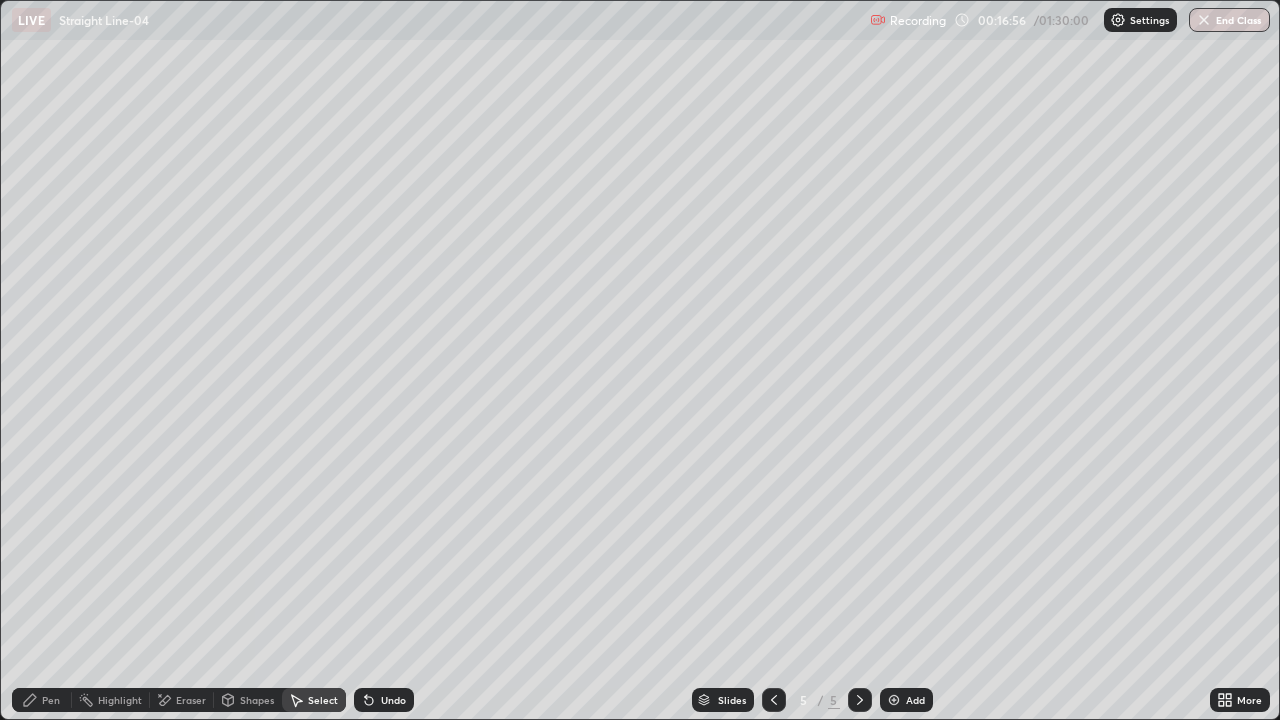 click on "Eraser" at bounding box center [191, 700] 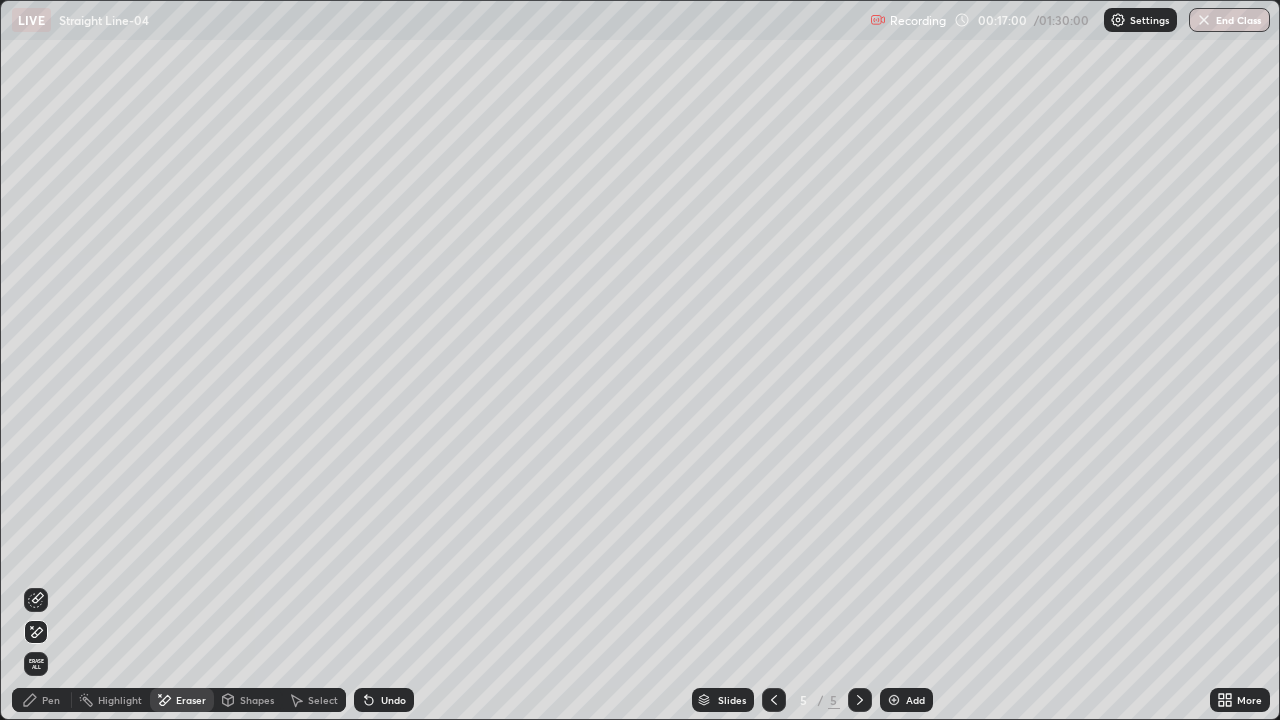 click on "Pen" at bounding box center [51, 700] 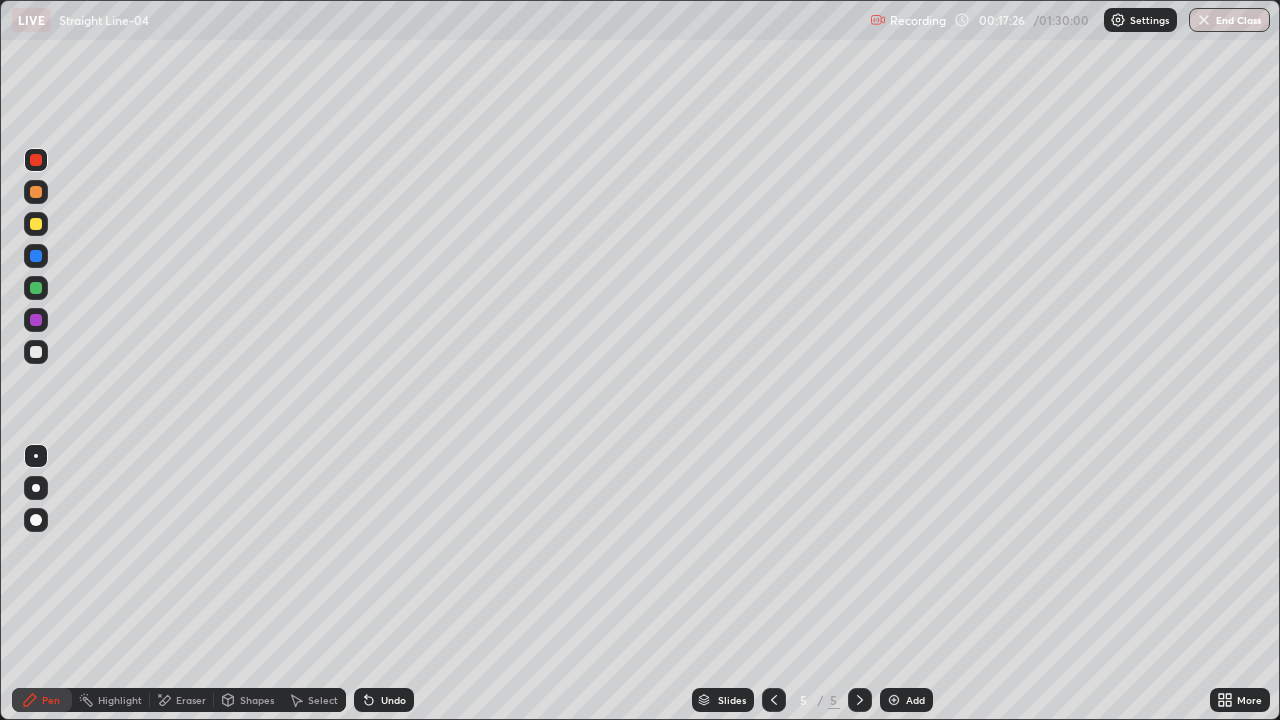 click 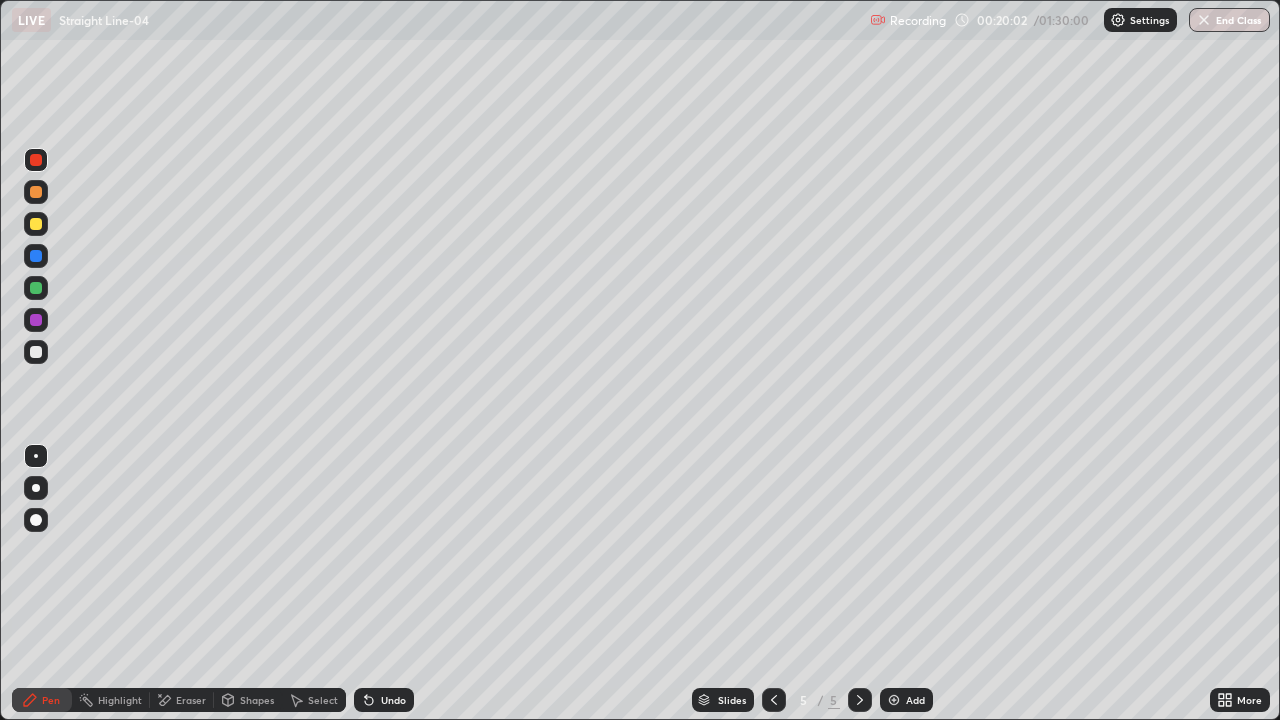 click at bounding box center [36, 352] 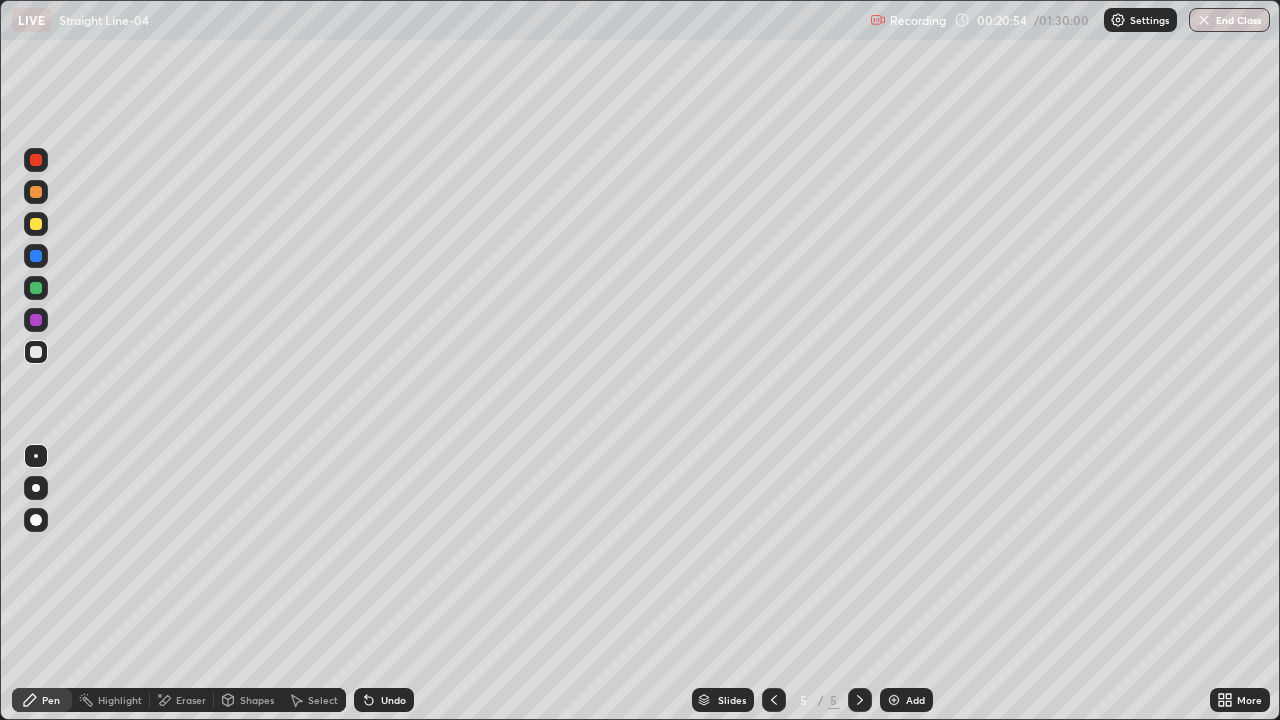 click on "Eraser" at bounding box center [182, 700] 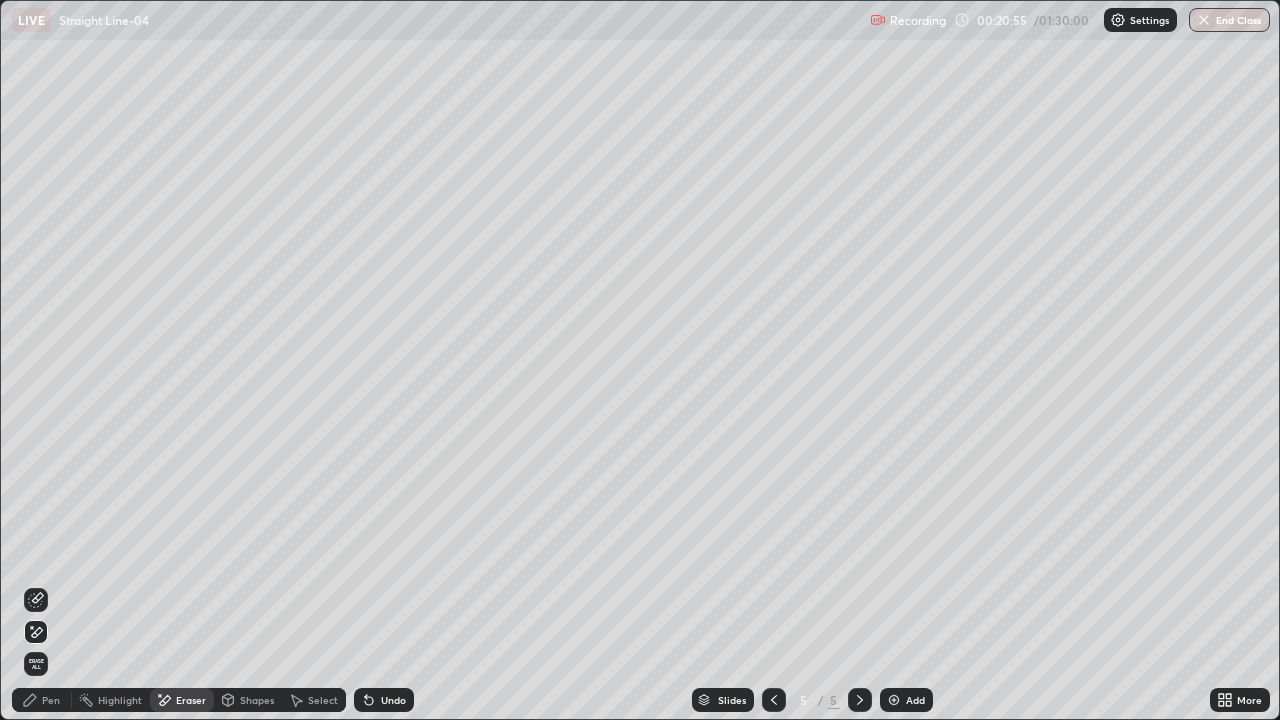 click on "Pen" at bounding box center (51, 700) 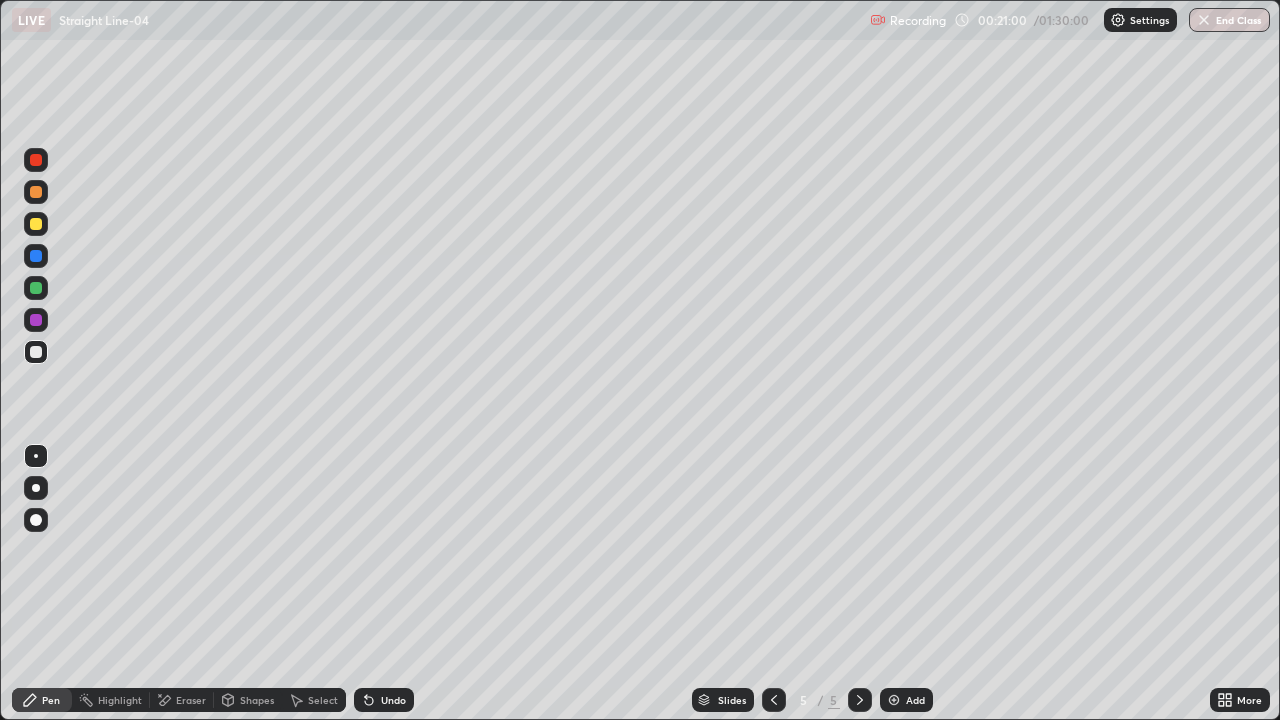 click on "Undo" at bounding box center (393, 700) 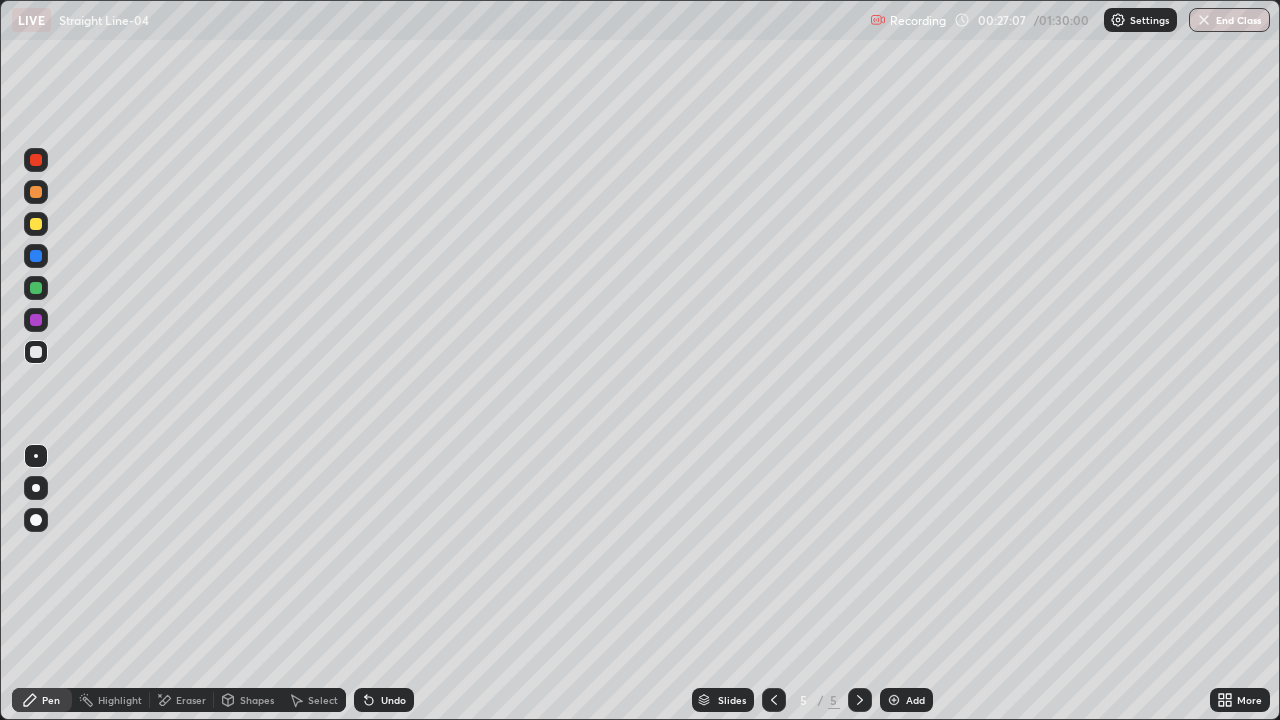 click on "Add" at bounding box center (906, 700) 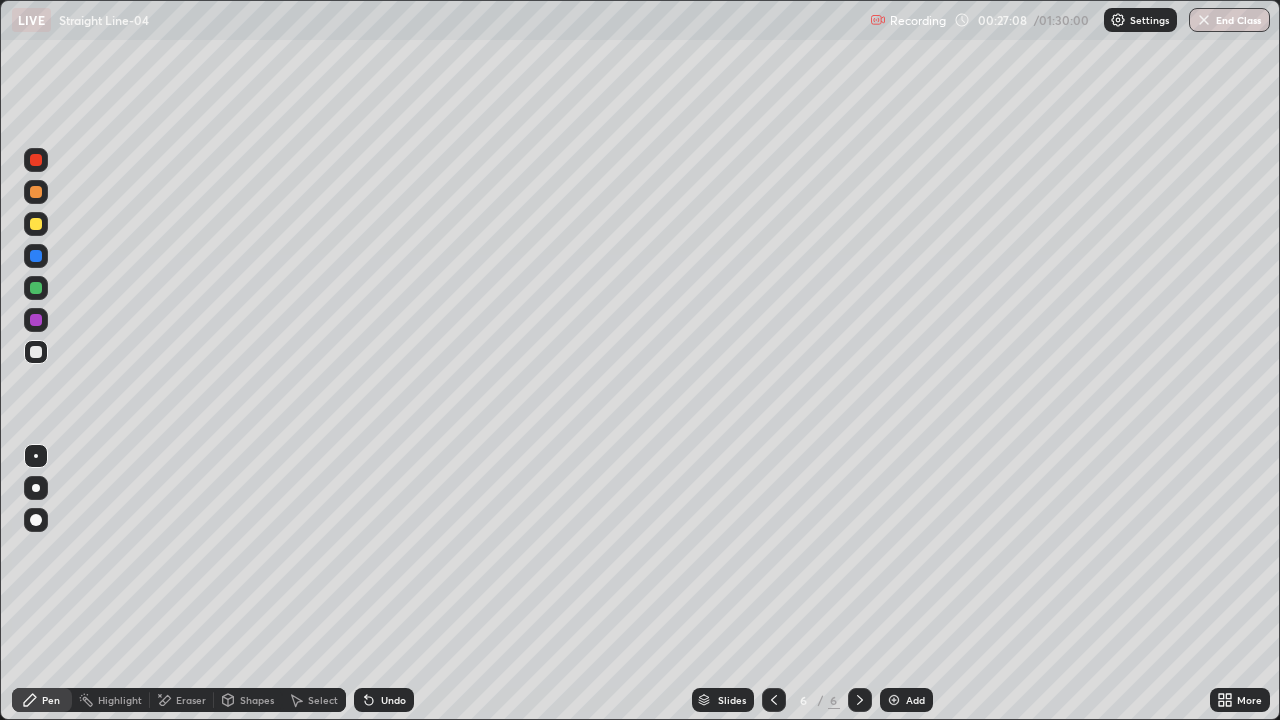 click on "Select" at bounding box center [323, 700] 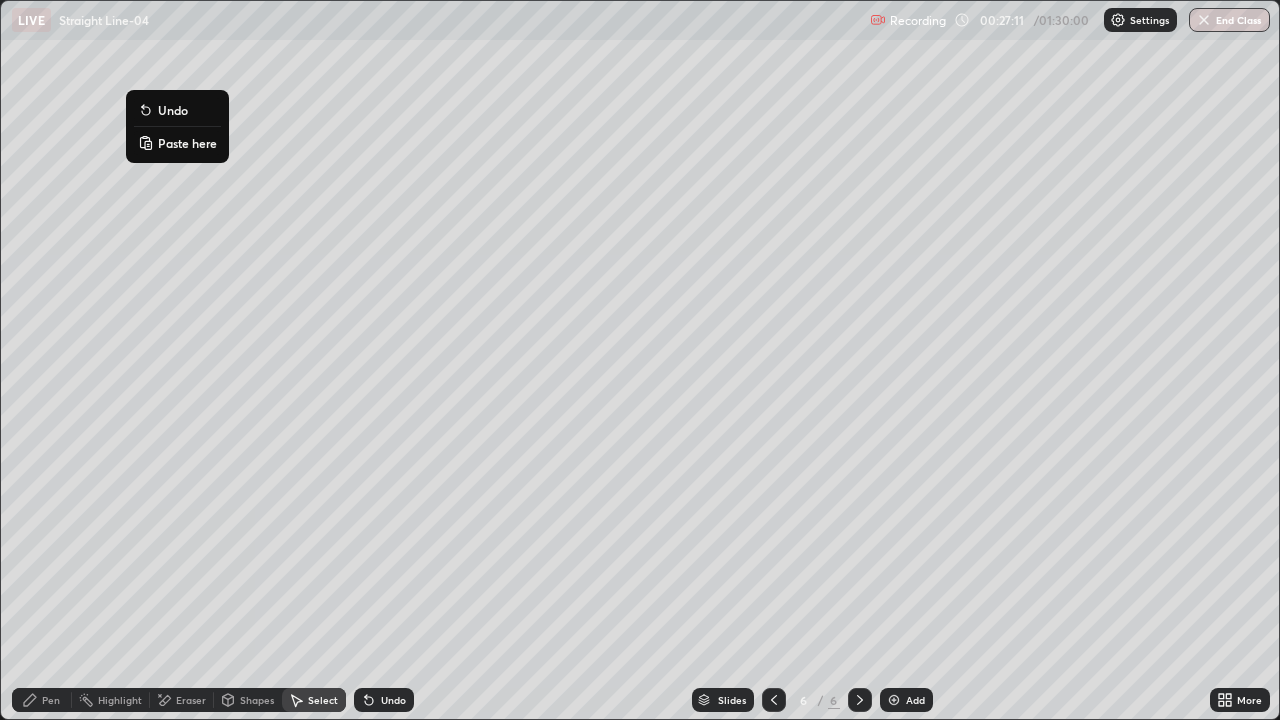 click on "Paste here" at bounding box center [187, 143] 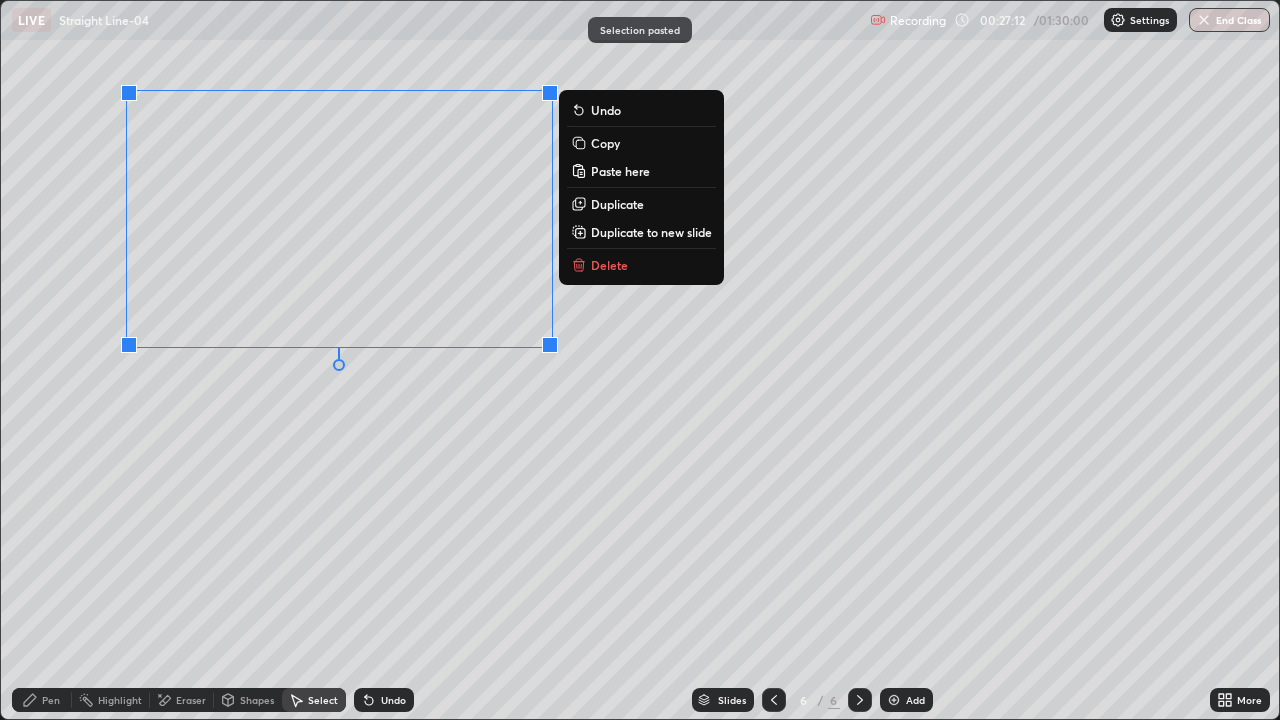 click on "0 ° Undo Copy Paste here Duplicate Duplicate to new slide Delete" at bounding box center [640, 360] 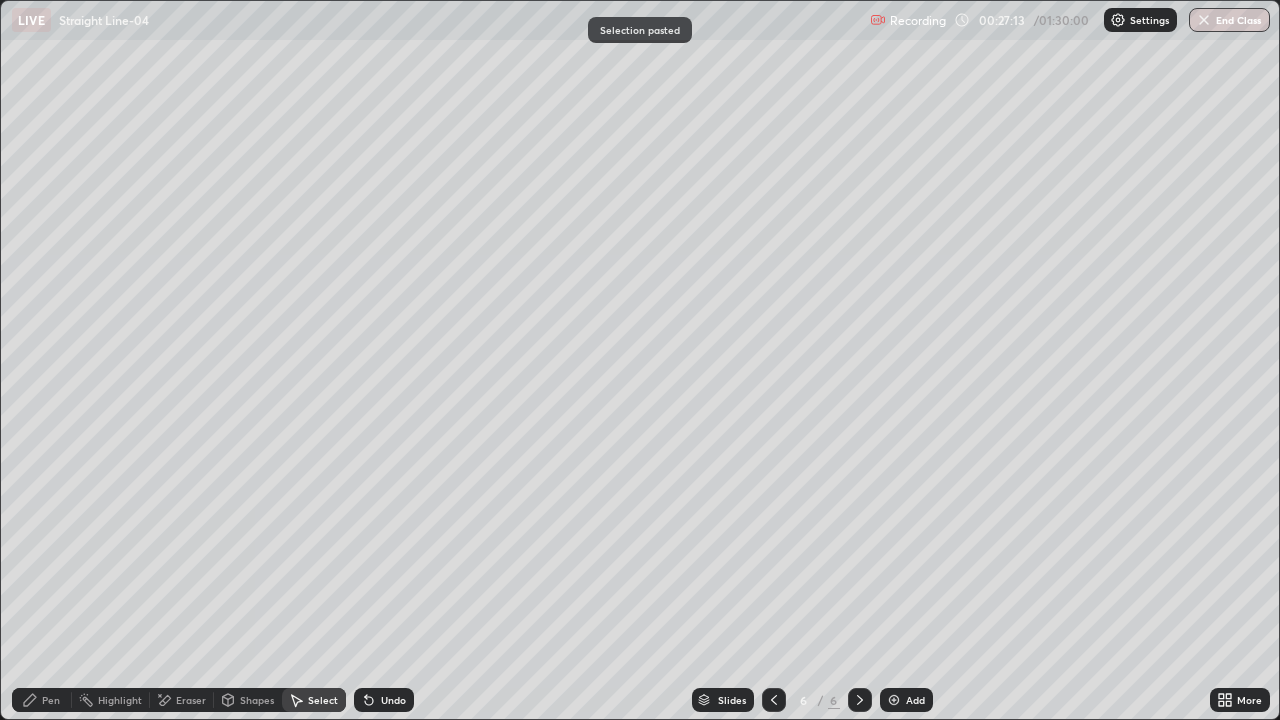 click on "Eraser" at bounding box center (191, 700) 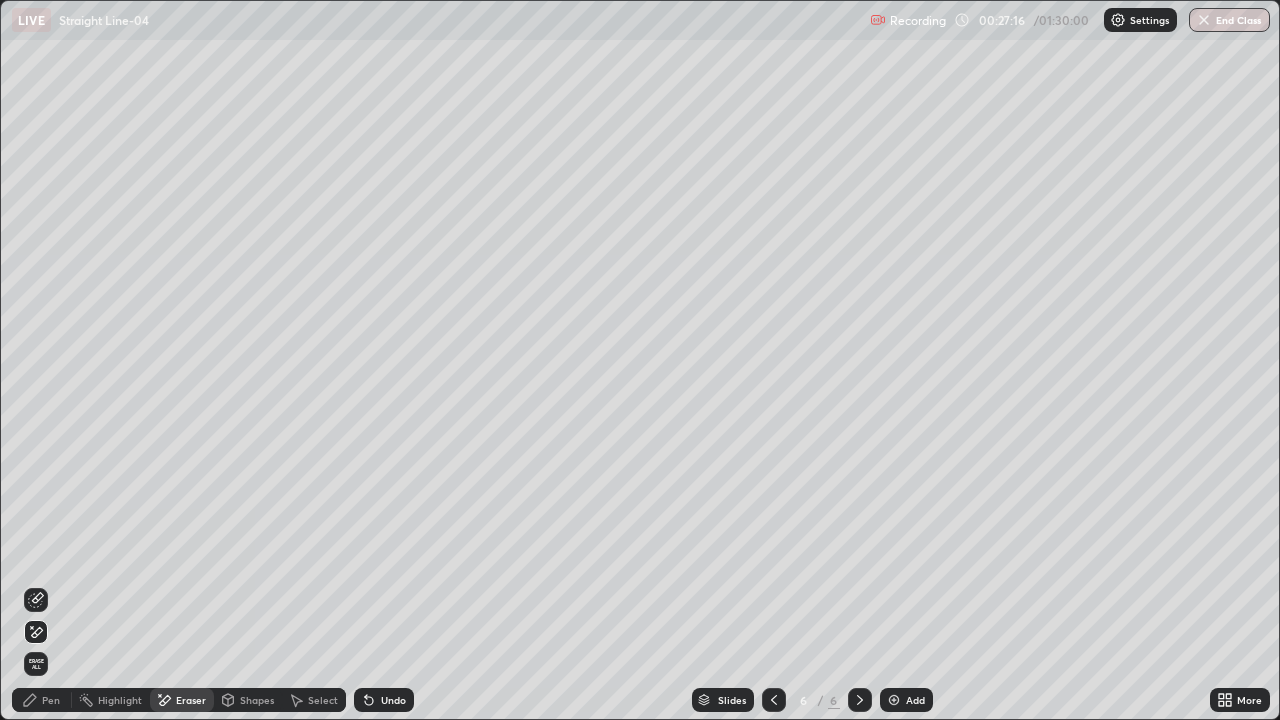click 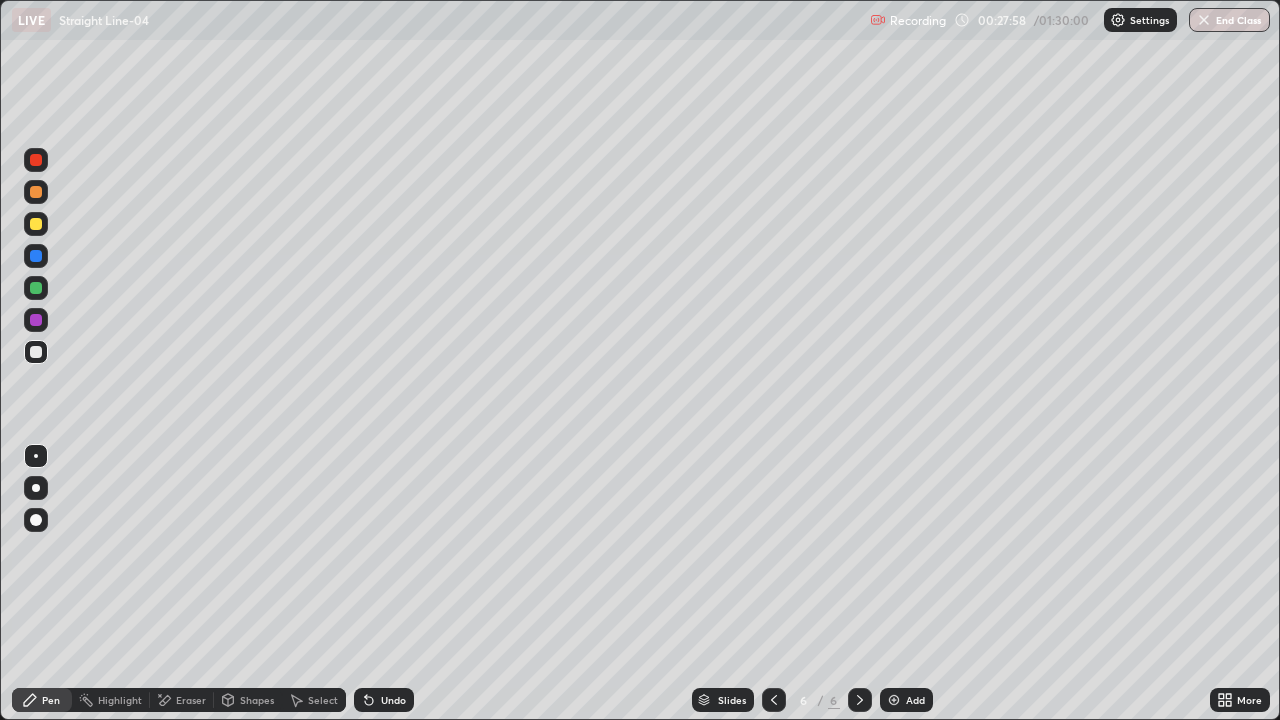 click on "Undo" at bounding box center (393, 700) 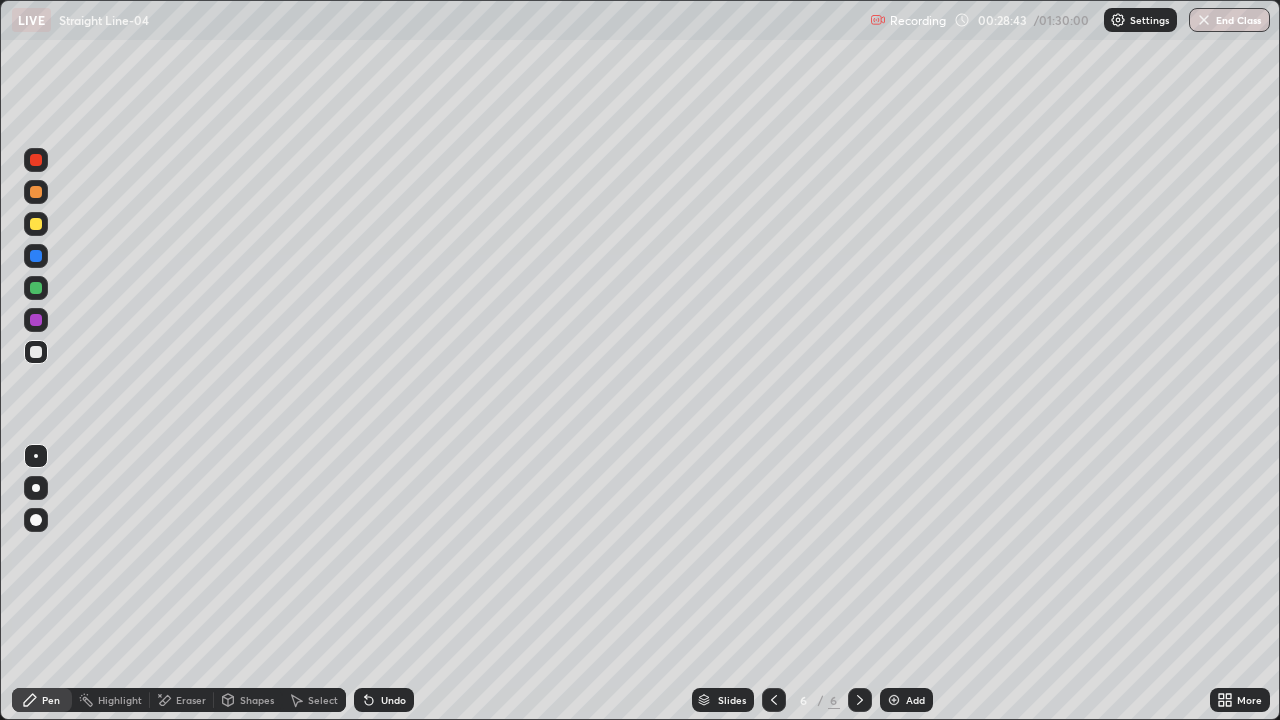 click on "Undo" at bounding box center [393, 700] 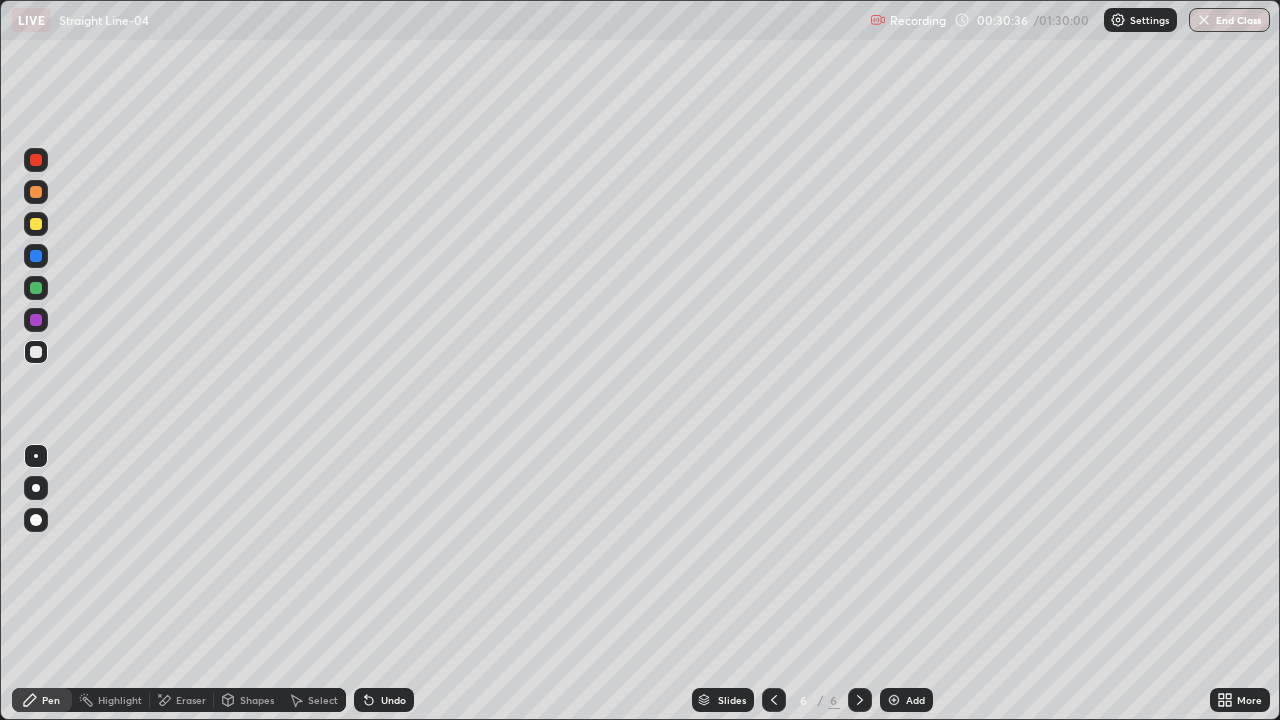 click on "Undo" at bounding box center [393, 700] 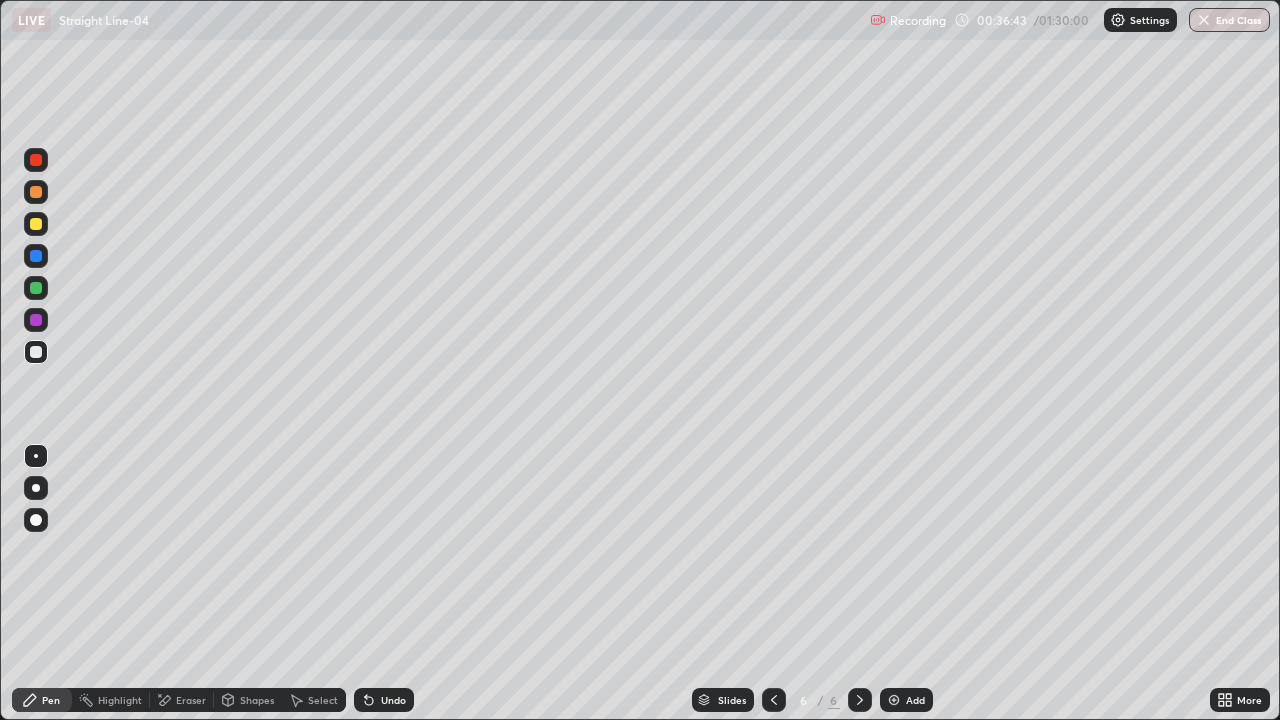 click on "Add" at bounding box center [906, 700] 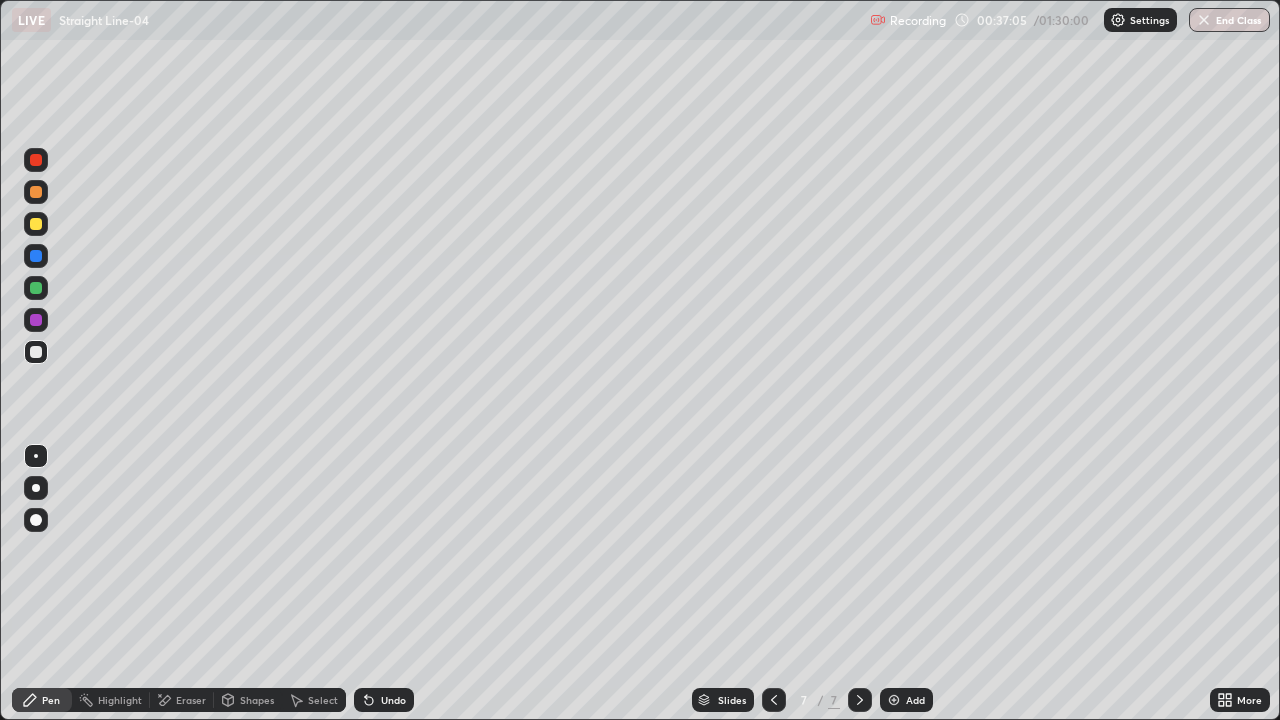 click 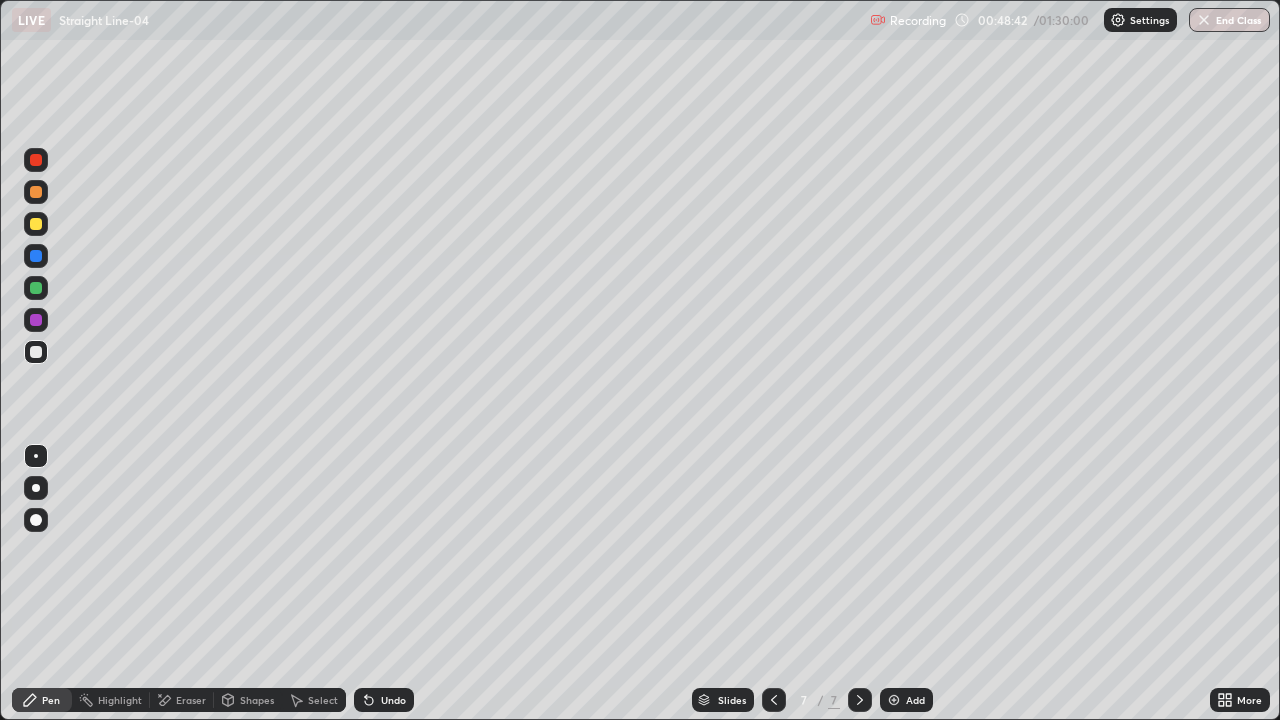 click at bounding box center [36, 288] 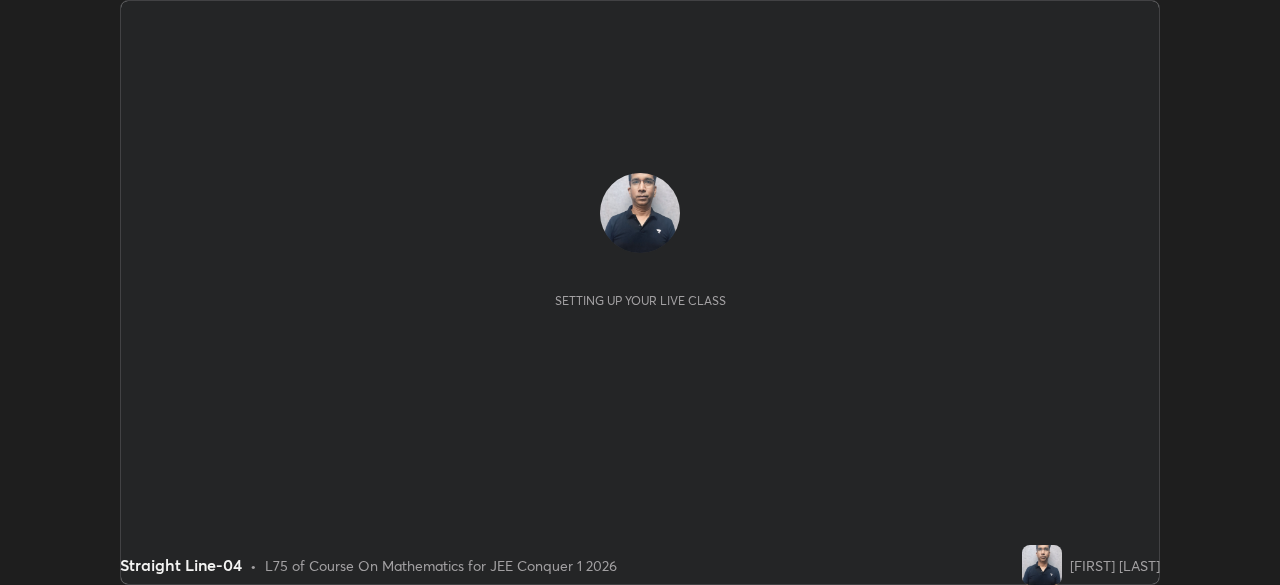 scroll, scrollTop: 0, scrollLeft: 0, axis: both 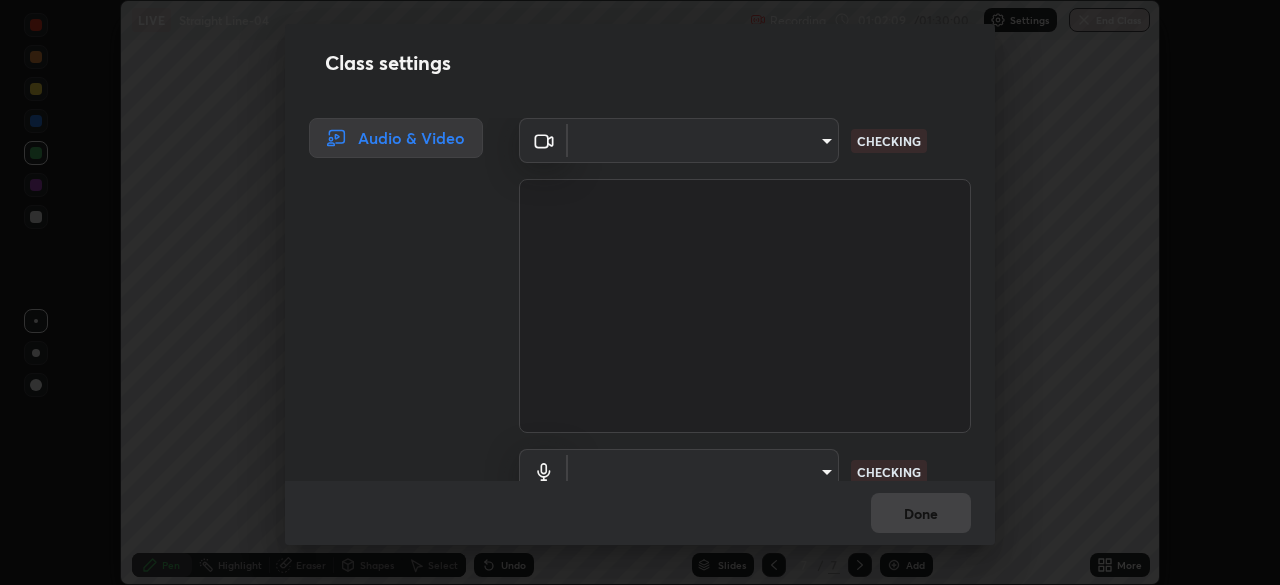 type on "23c9aa11fd00248c32d6b1de5315ccb1735a7b25f34c5c1293916a7f1515c7c3" 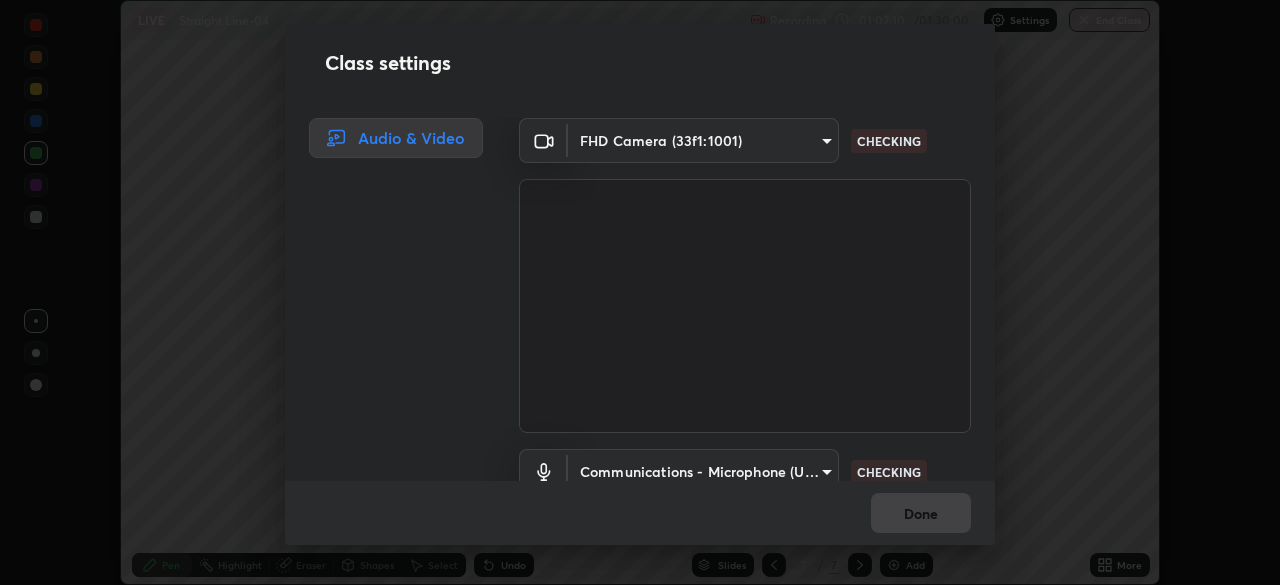 click on "Class settings Audio & Video FHD Camera (33f1:1001) 23c9aa11fd00248c32d6b1de5315ccb1735a7b25f34c5c1293916a7f1515c7c3 CHECKING Communications - Microphone (USB PnP Sound Device) communications CHECKING Done" at bounding box center (640, 292) 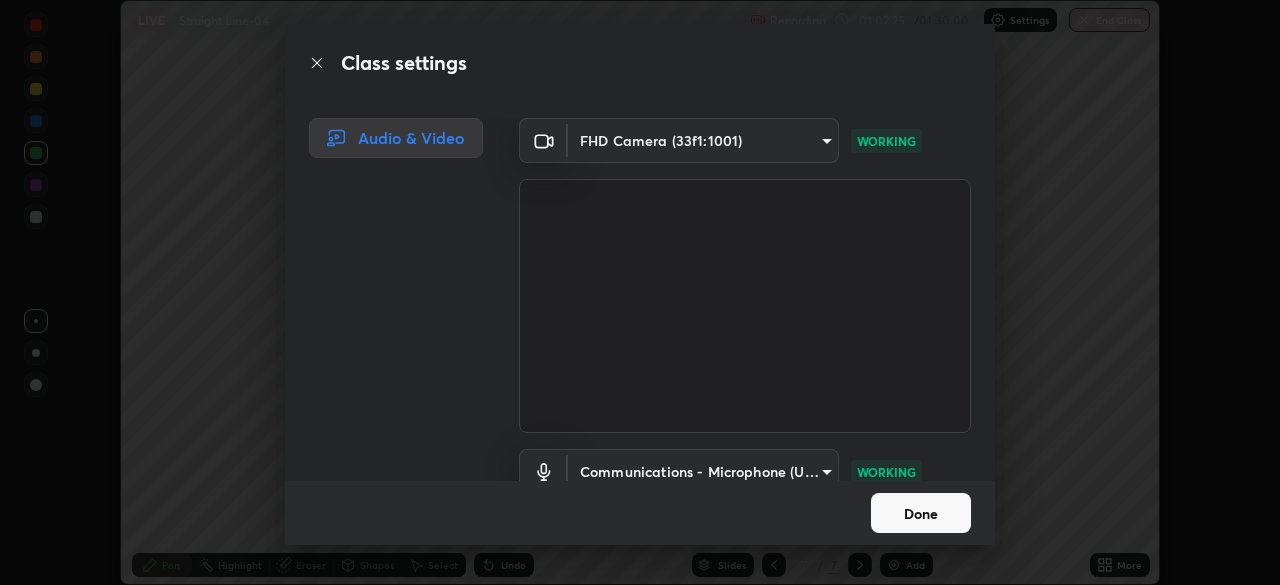 click on "Erase all LIVE Straight Line-04 Recording 01:02:25 /  01:30:00 Settings End Class Setting up your live class Straight Line-04 • L75 of Course On Mathematics for JEE Conquer 1 2026 Atul Kumar Saini Pen Highlight Eraser Shapes Select Undo Slides 7 / 7 Add More No doubts shared Encourage your learners to ask a doubt for better clarity Report an issue Reason for reporting Buffering Chat not working Audio - Video sync issue Educator video quality low ​ Attach an image Report Class settings Audio & Video FHD Camera (33f1:1001) 23c9aa11fd00248c32d6b1de5315ccb1735a7b25f34c5c1293916a7f1515c7c3 WORKING Communications - Microphone (USB PnP Sound Device) communications WORKING Done" at bounding box center (640, 292) 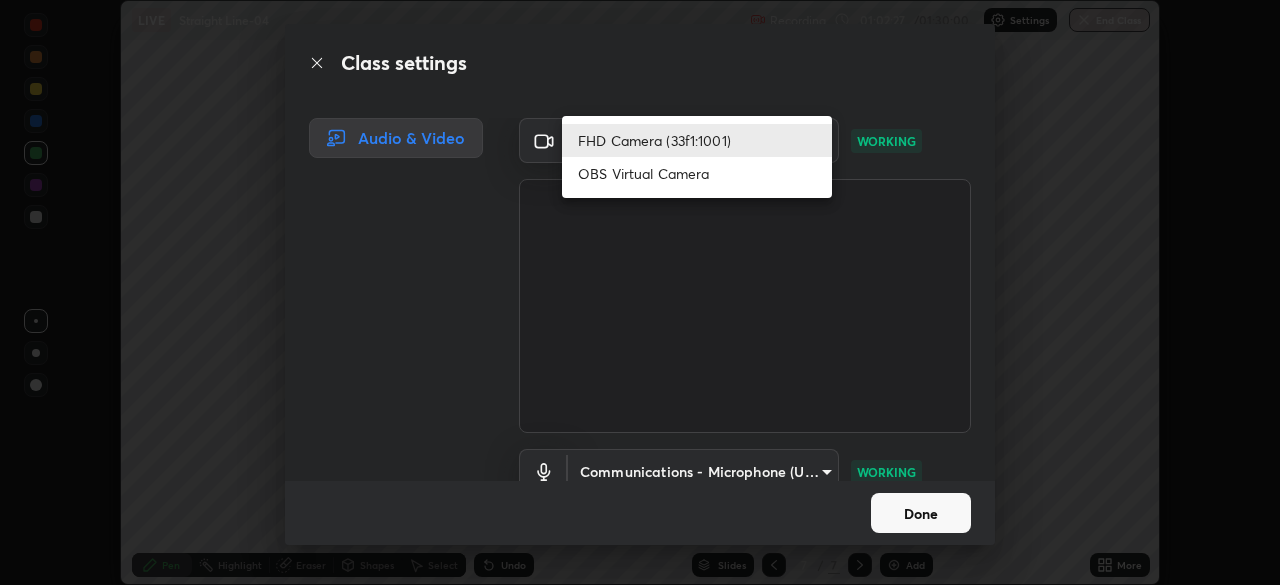 click at bounding box center [640, 292] 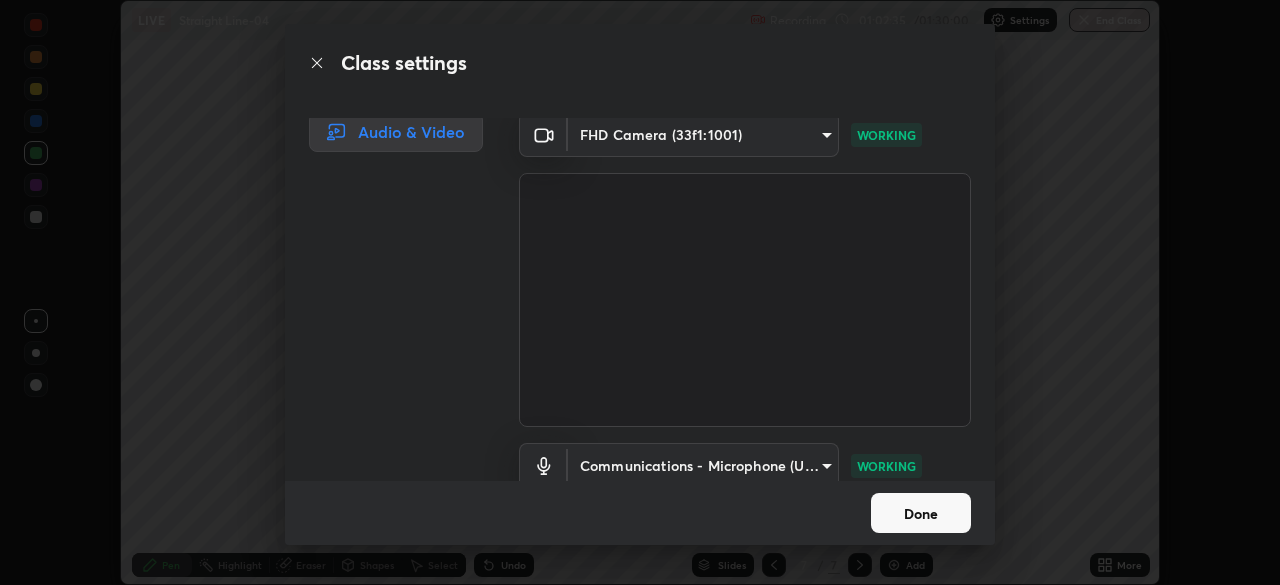 scroll, scrollTop: 0, scrollLeft: 0, axis: both 